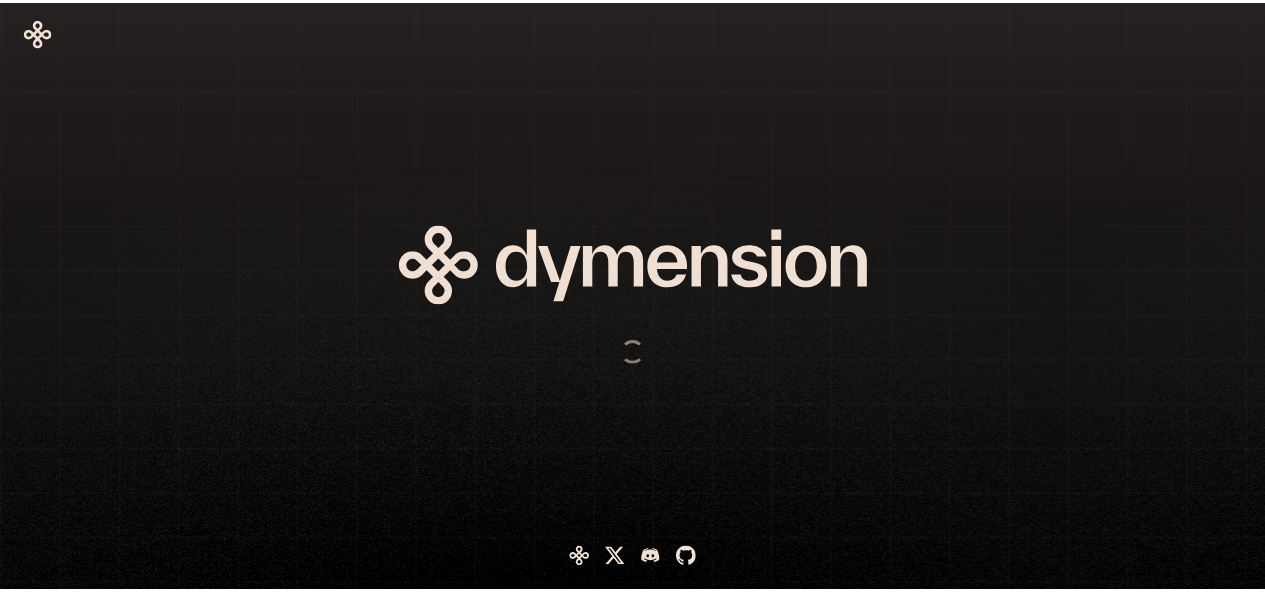 scroll, scrollTop: 0, scrollLeft: 0, axis: both 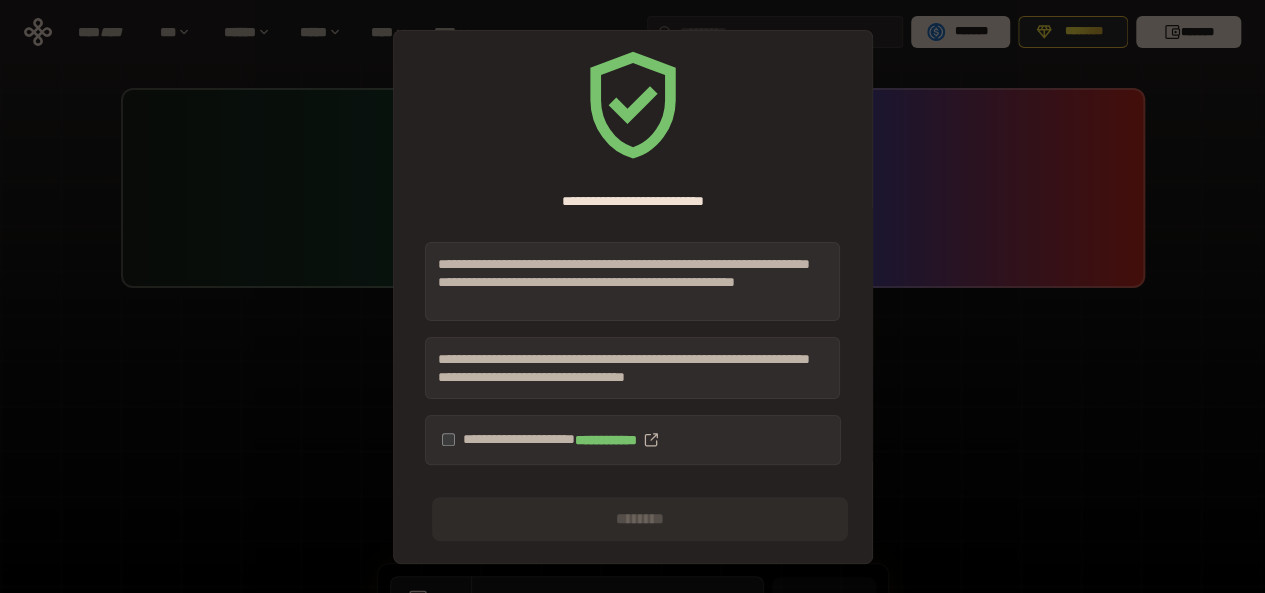 click on "**********" at bounding box center [633, 440] 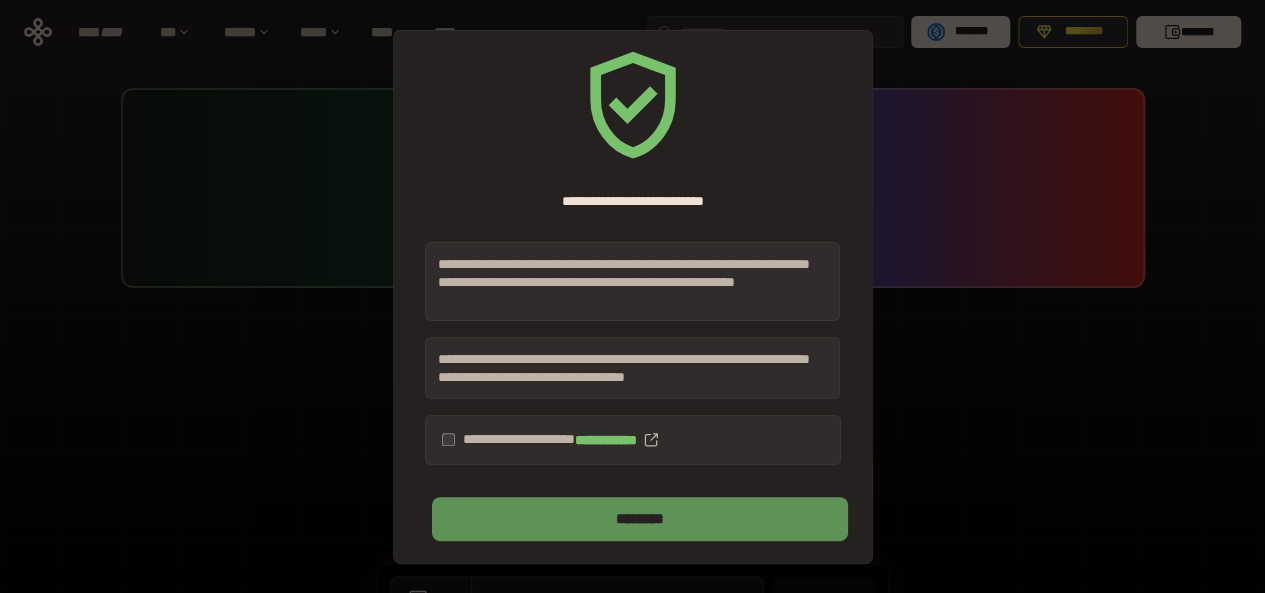 click on "********" at bounding box center (639, 519) 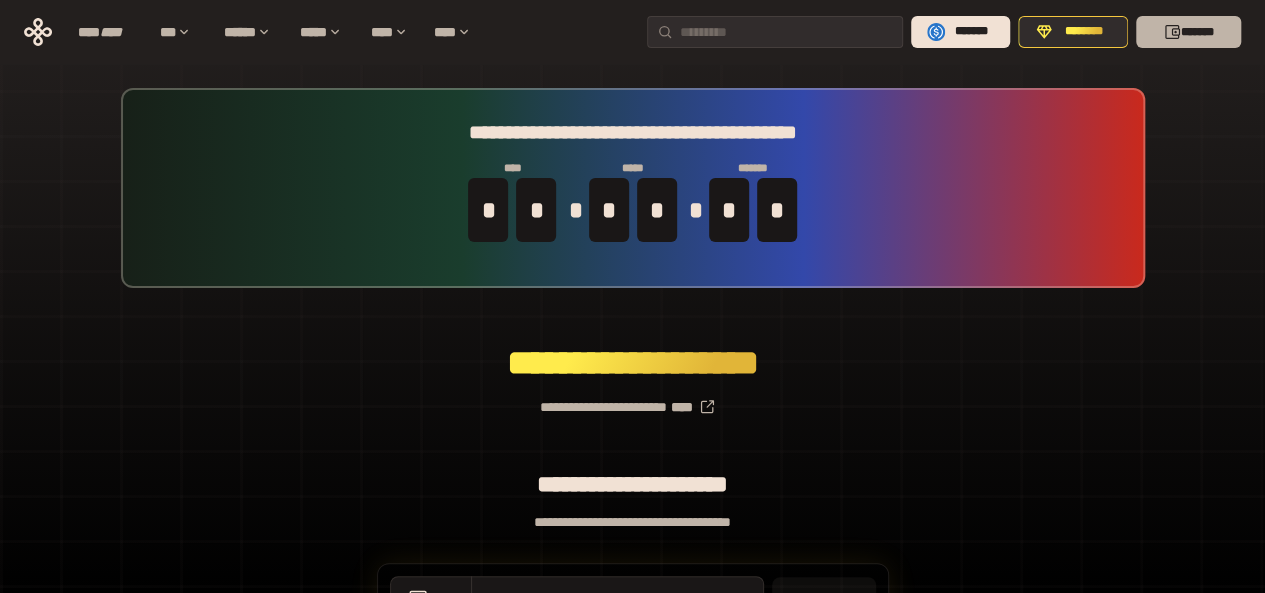 click on "*******" at bounding box center (1188, 32) 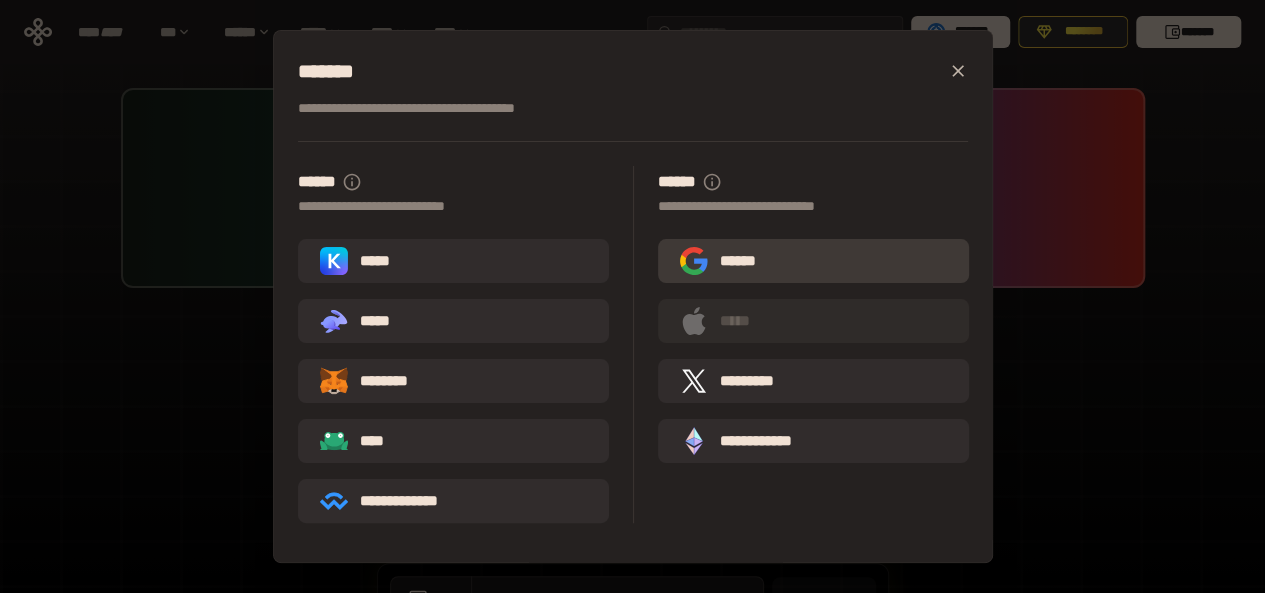 click on "******" at bounding box center [726, 261] 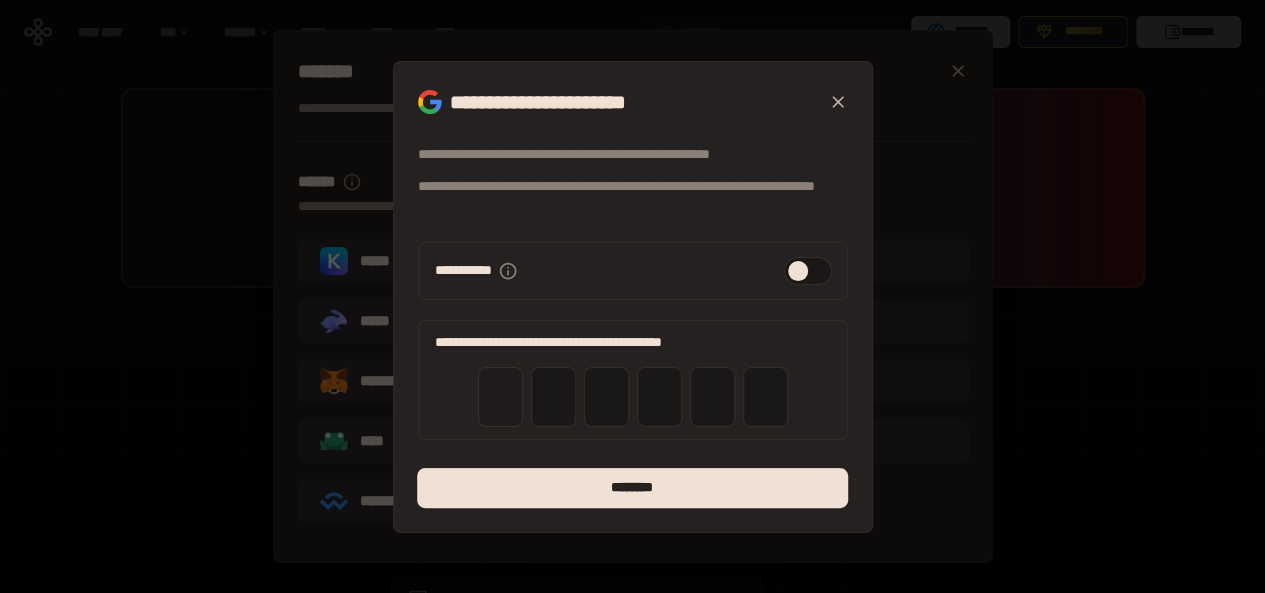 click at bounding box center [500, 397] 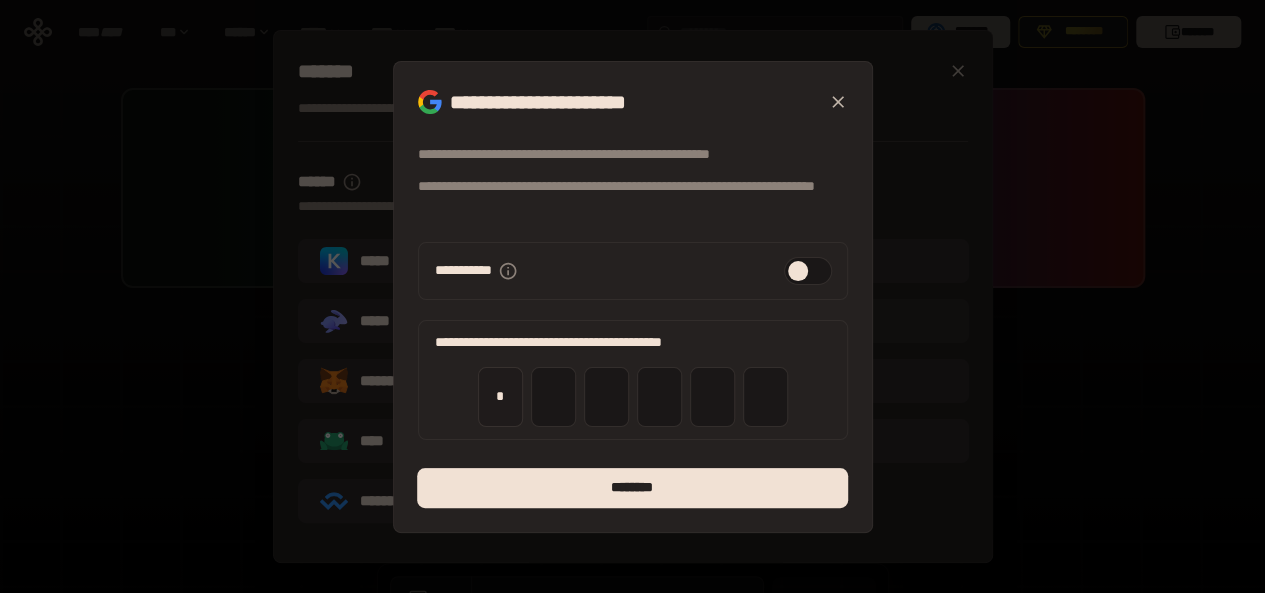 type on "*" 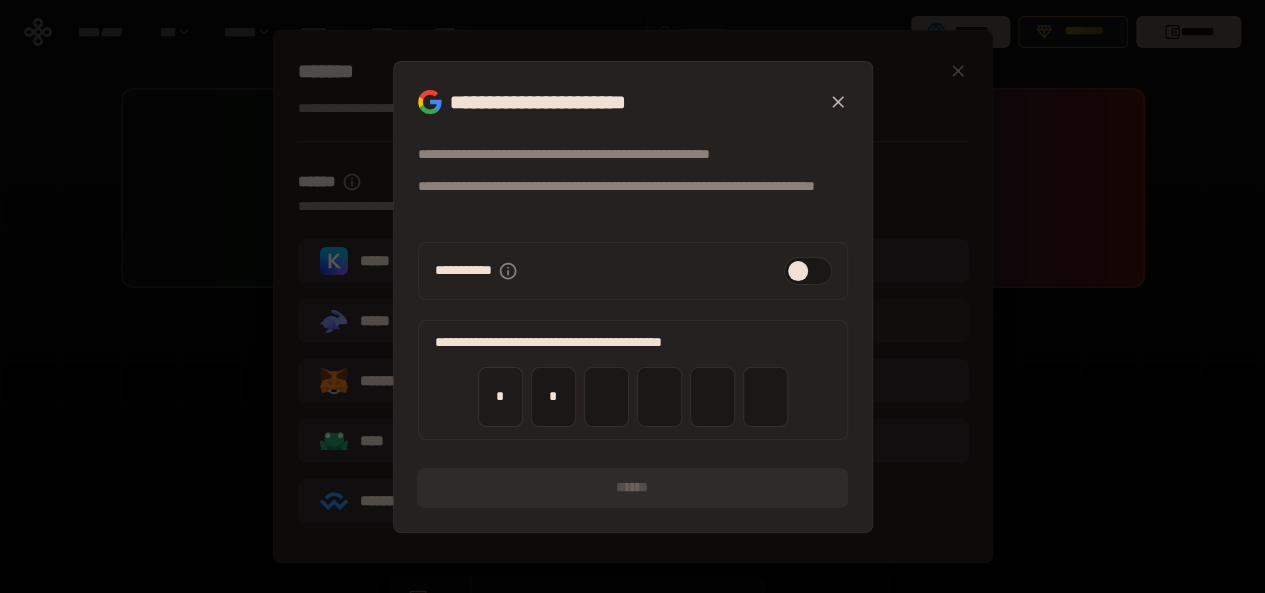 type on "*" 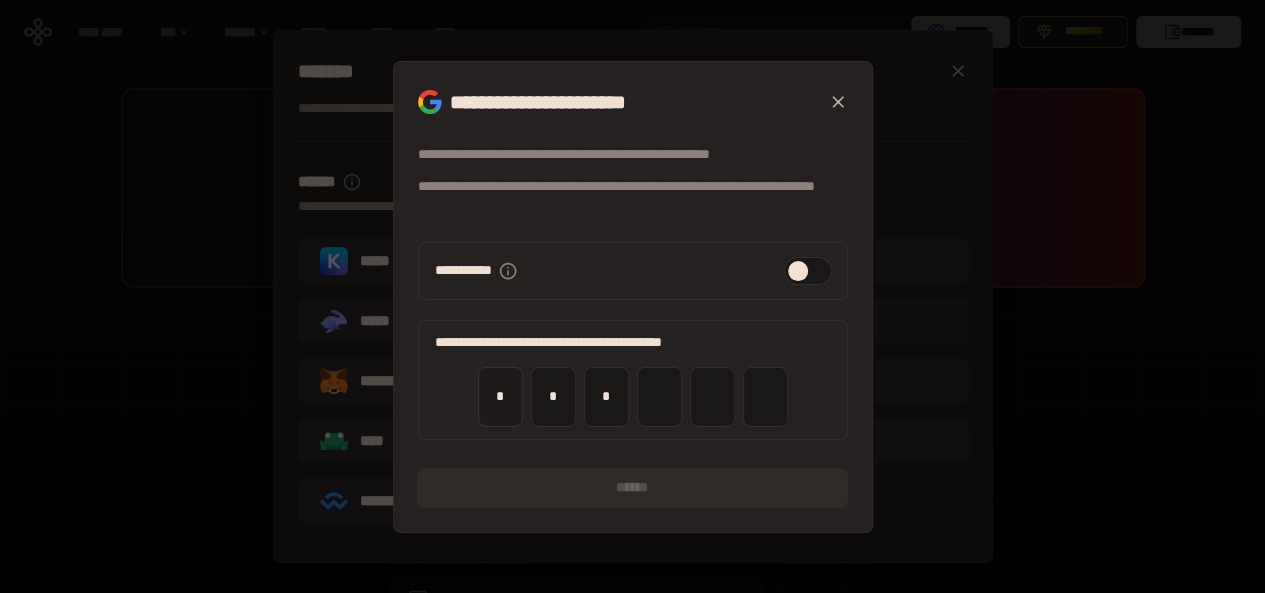 type on "*" 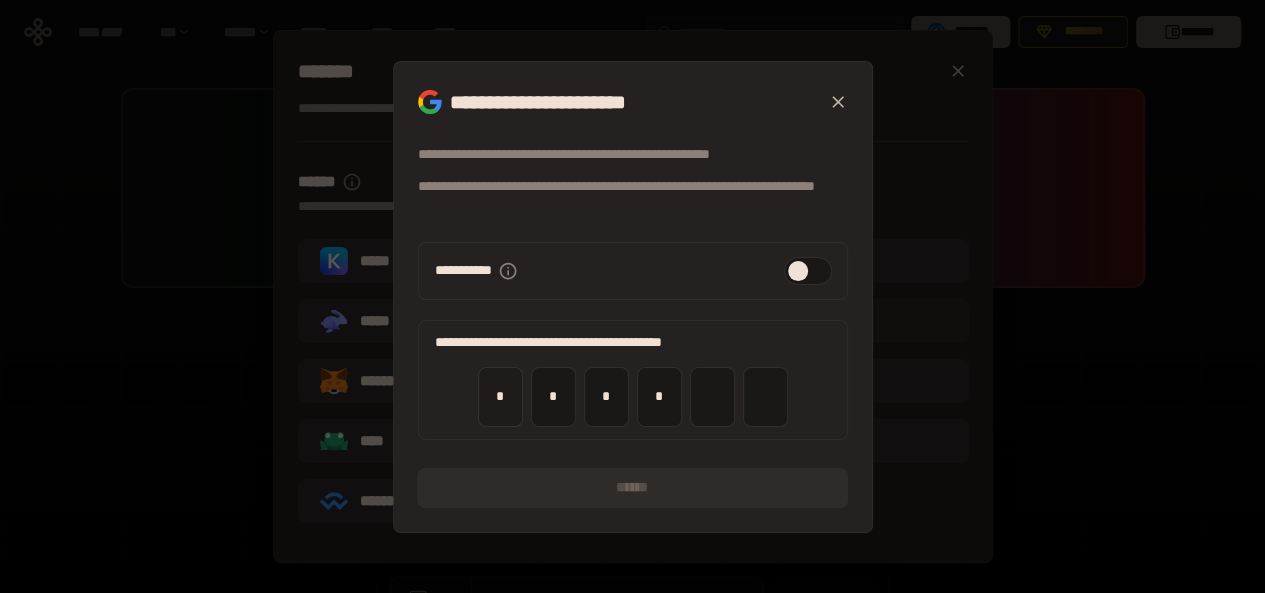 type on "*" 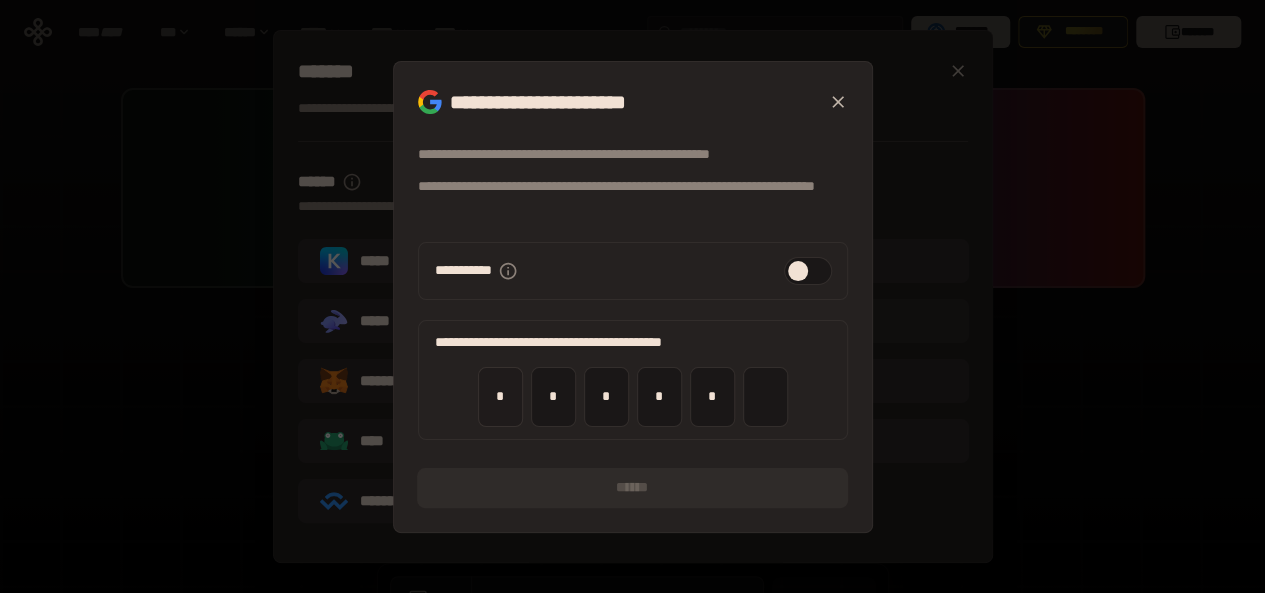 type on "*" 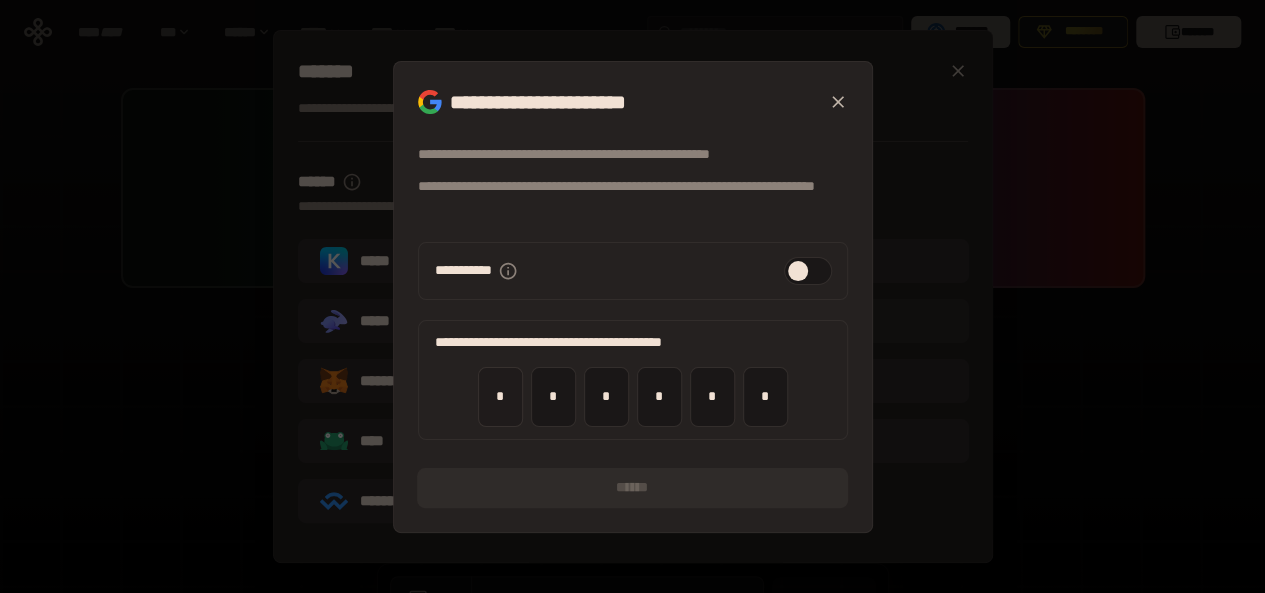 type on "*" 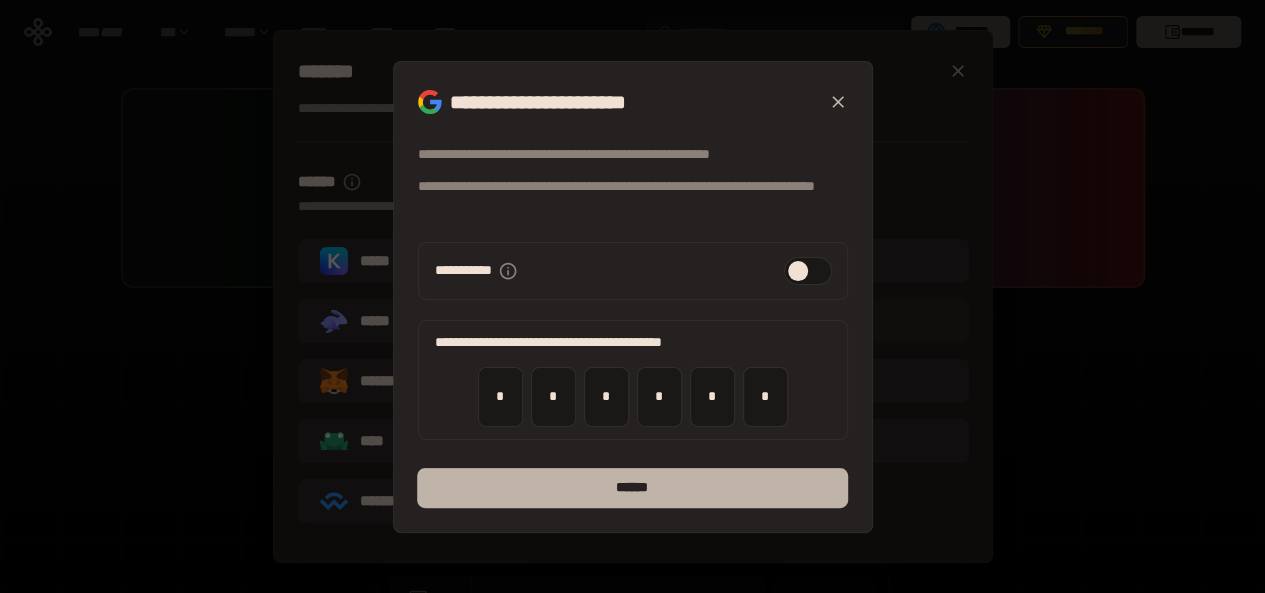 click on "******" at bounding box center [632, 488] 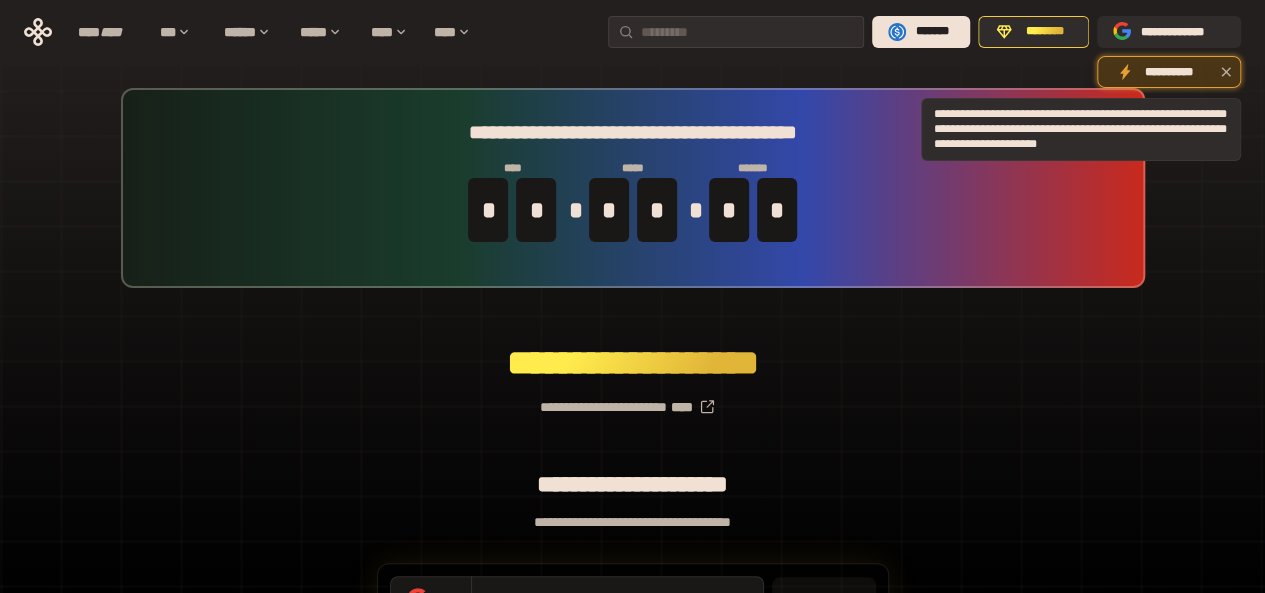 click on "**********" at bounding box center (1169, 74) 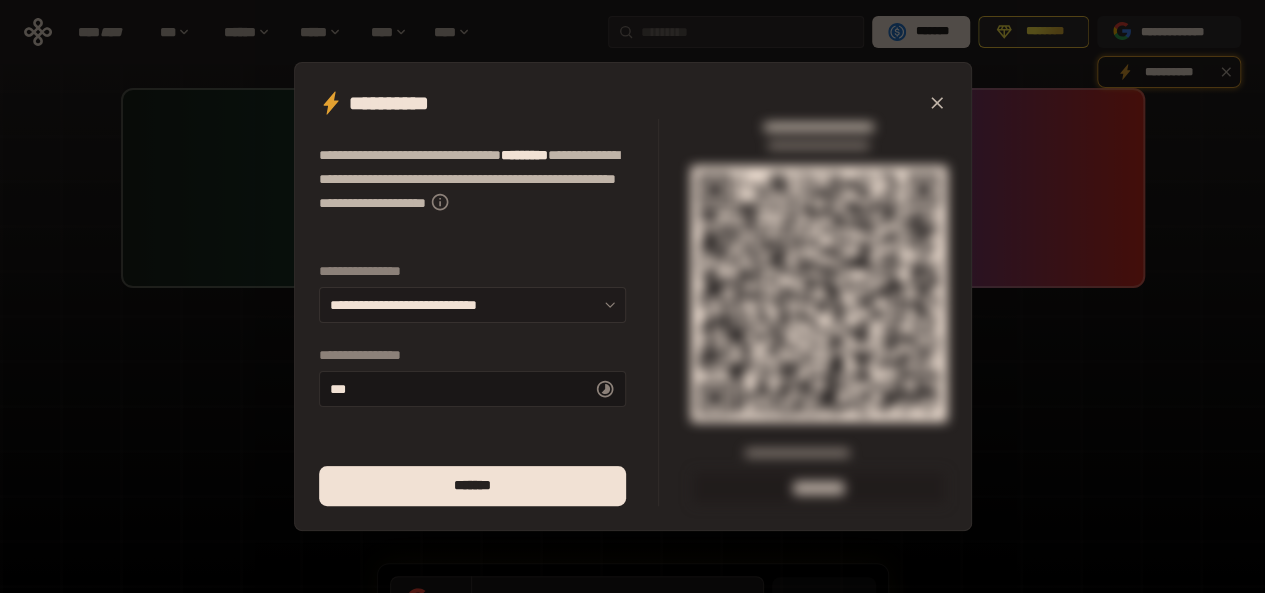 click on "**********" at bounding box center (472, 305) 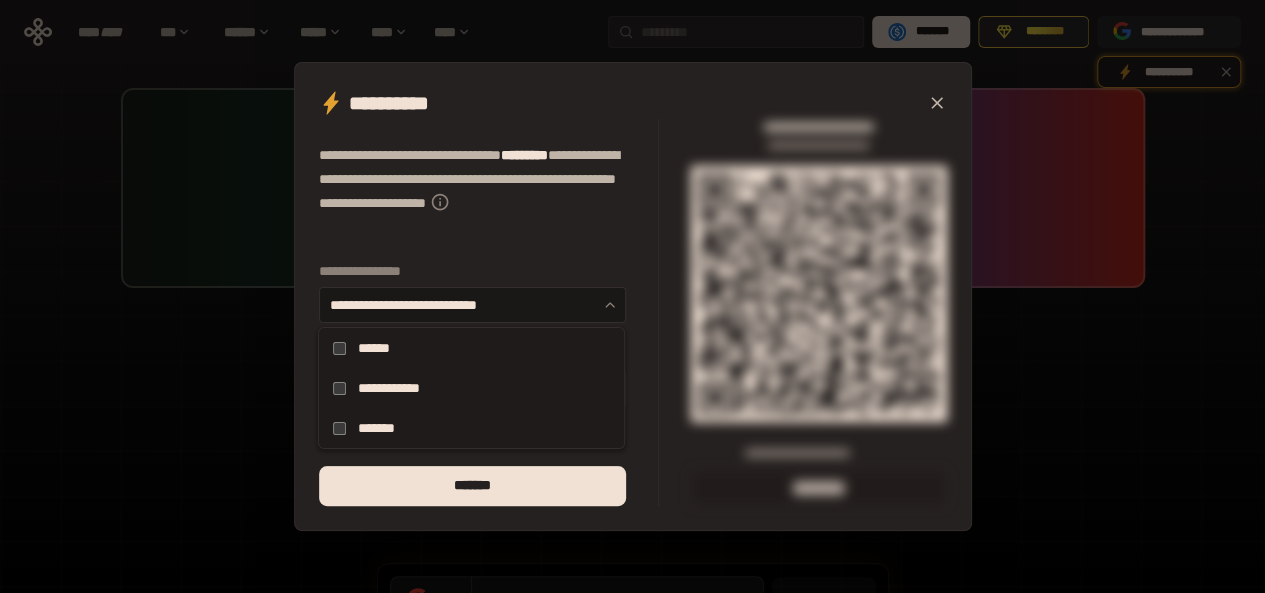 click 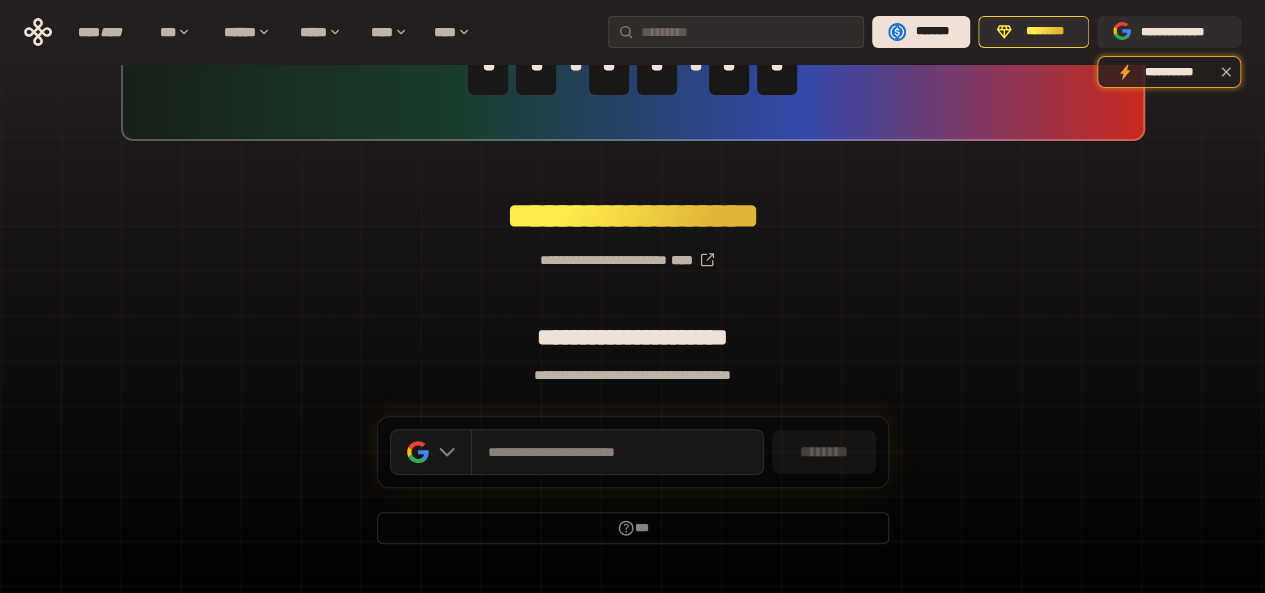 scroll, scrollTop: 189, scrollLeft: 0, axis: vertical 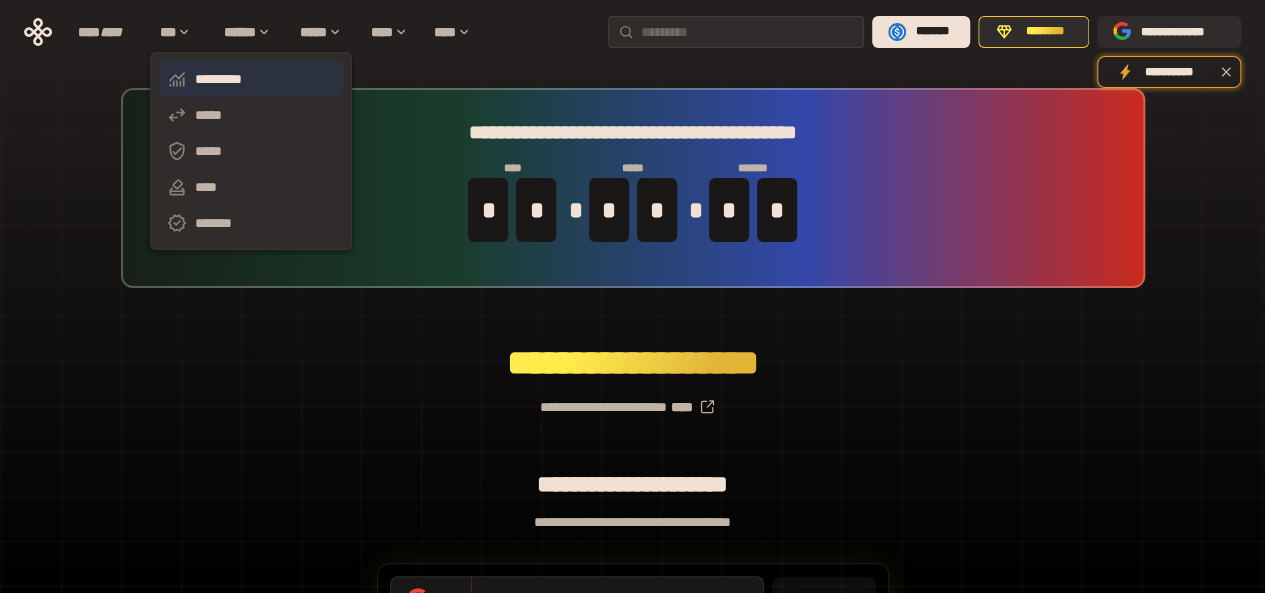 click on "*********" at bounding box center (251, 79) 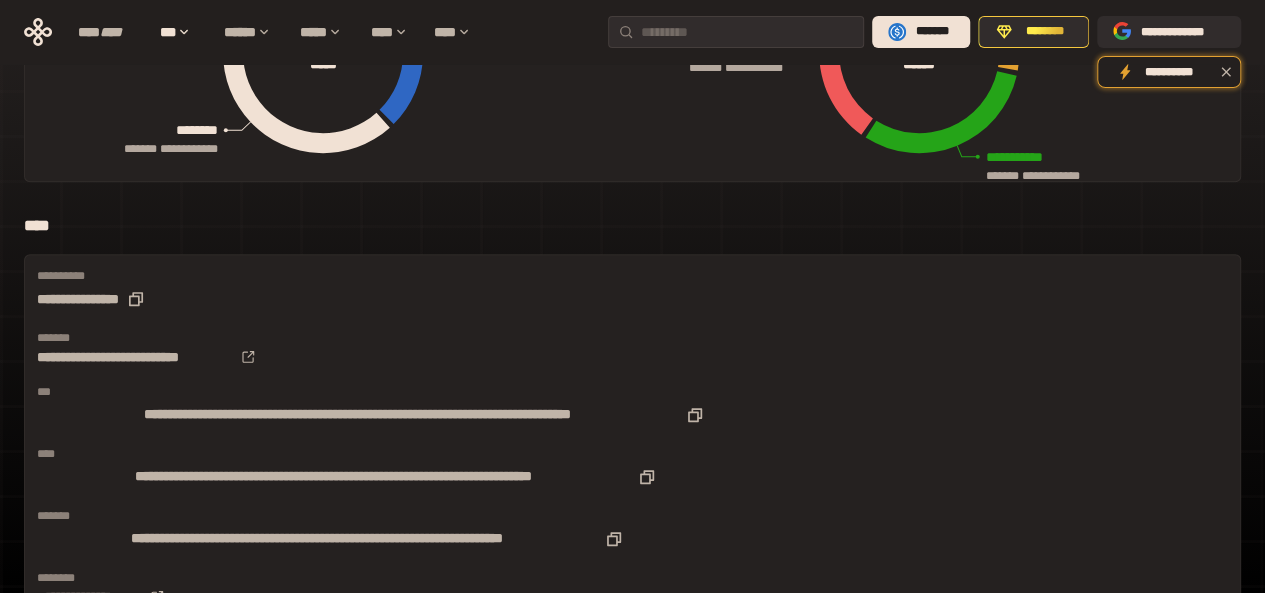 scroll, scrollTop: 1037, scrollLeft: 0, axis: vertical 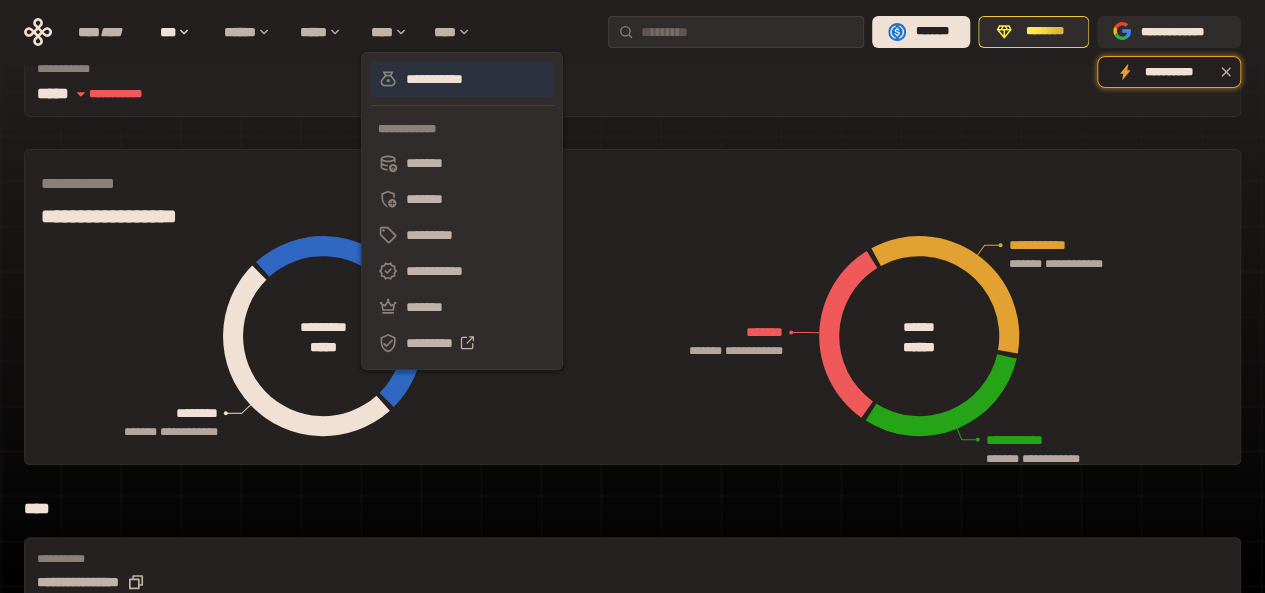 click on "**********" at bounding box center [462, 79] 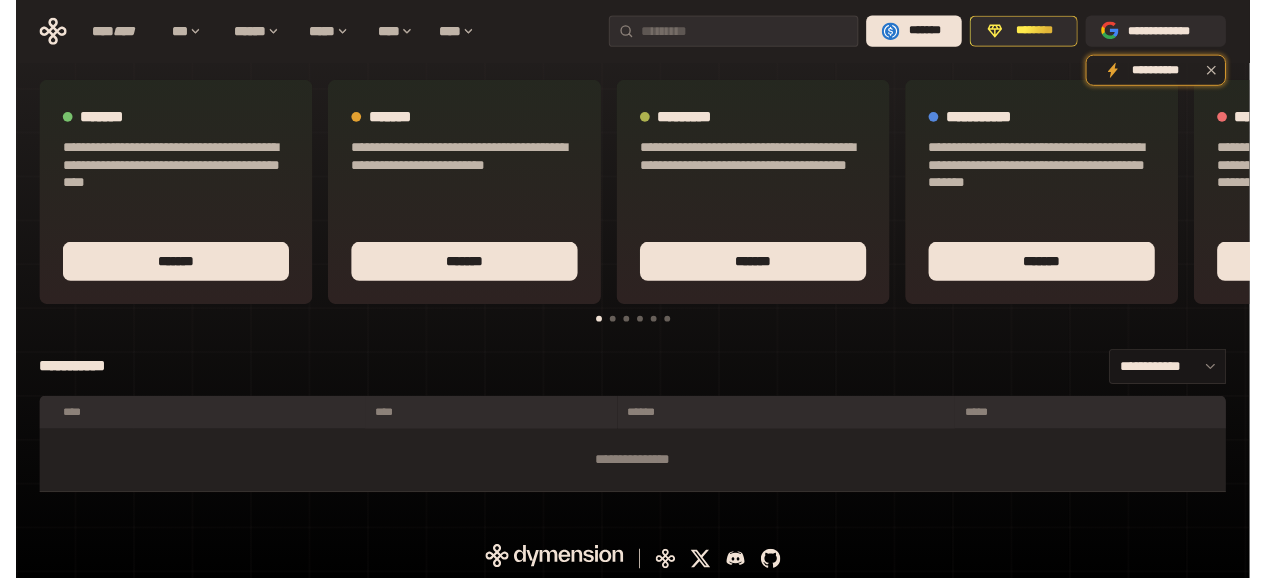 scroll, scrollTop: 0, scrollLeft: 0, axis: both 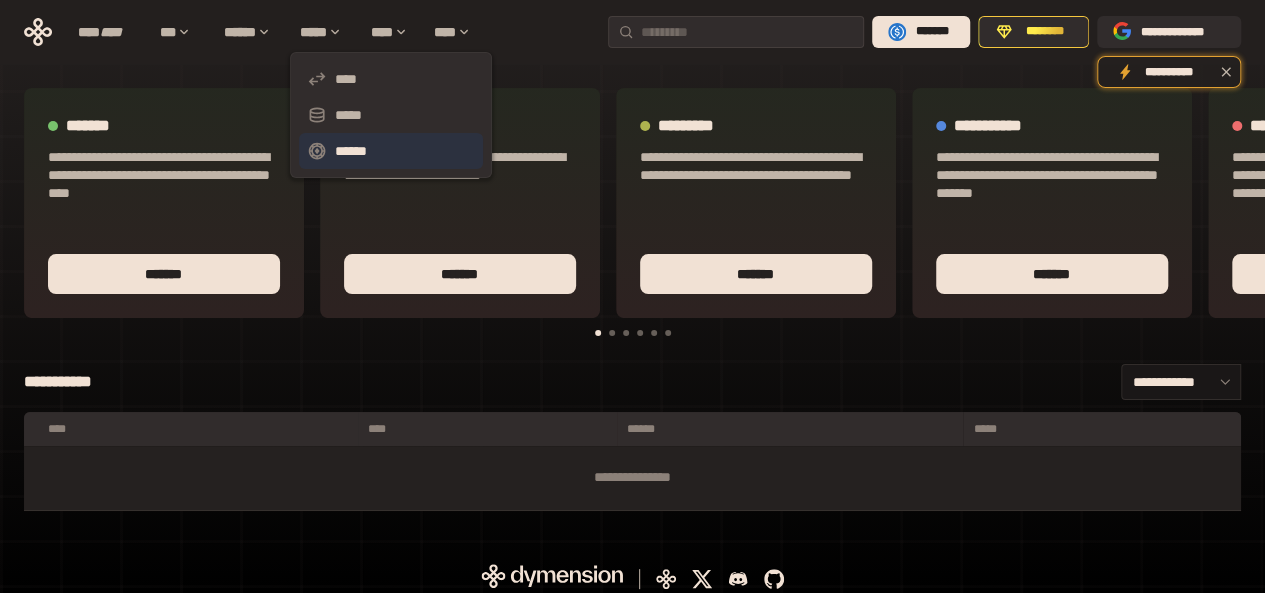 click on "******" at bounding box center (391, 151) 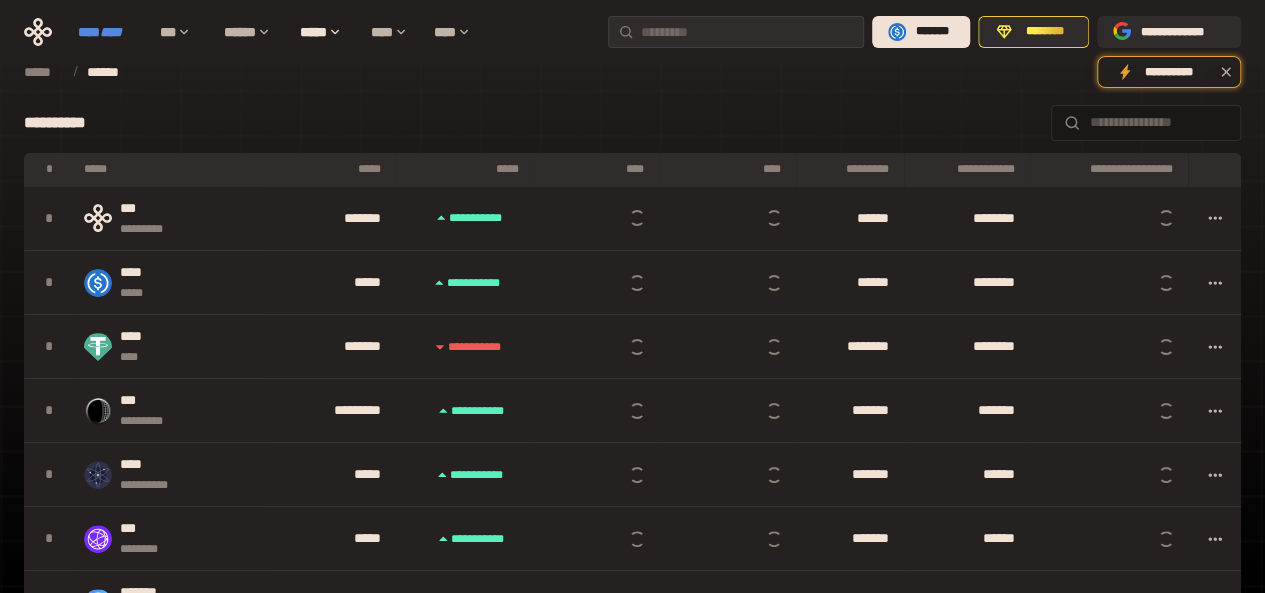 click on "****" at bounding box center (111, 32) 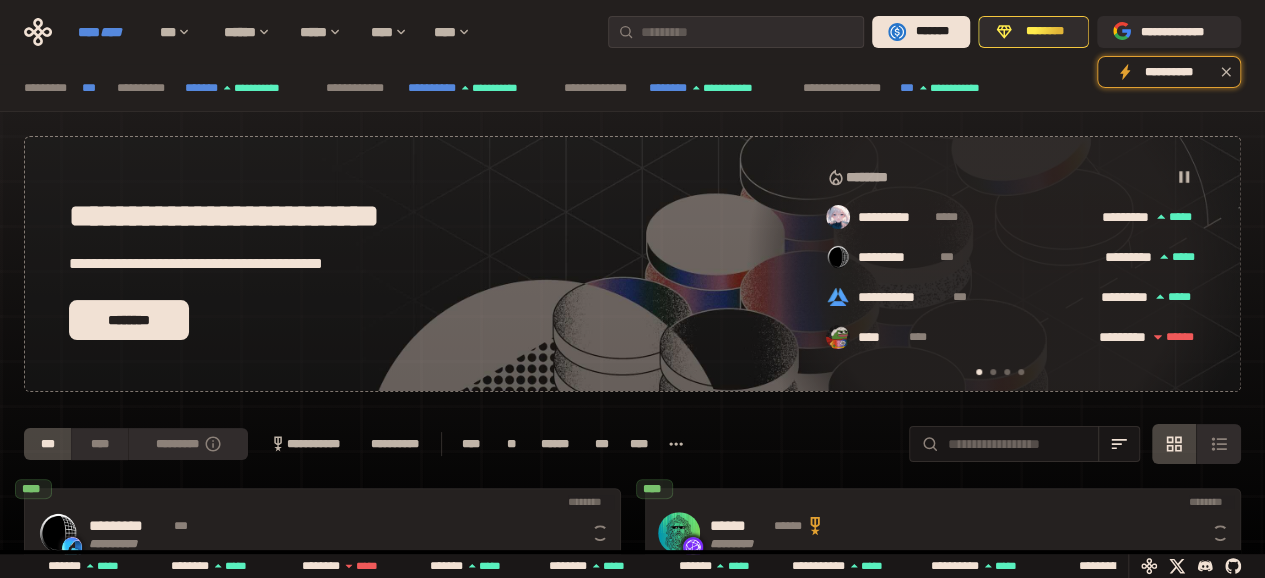 scroll, scrollTop: 0, scrollLeft: 16, axis: horizontal 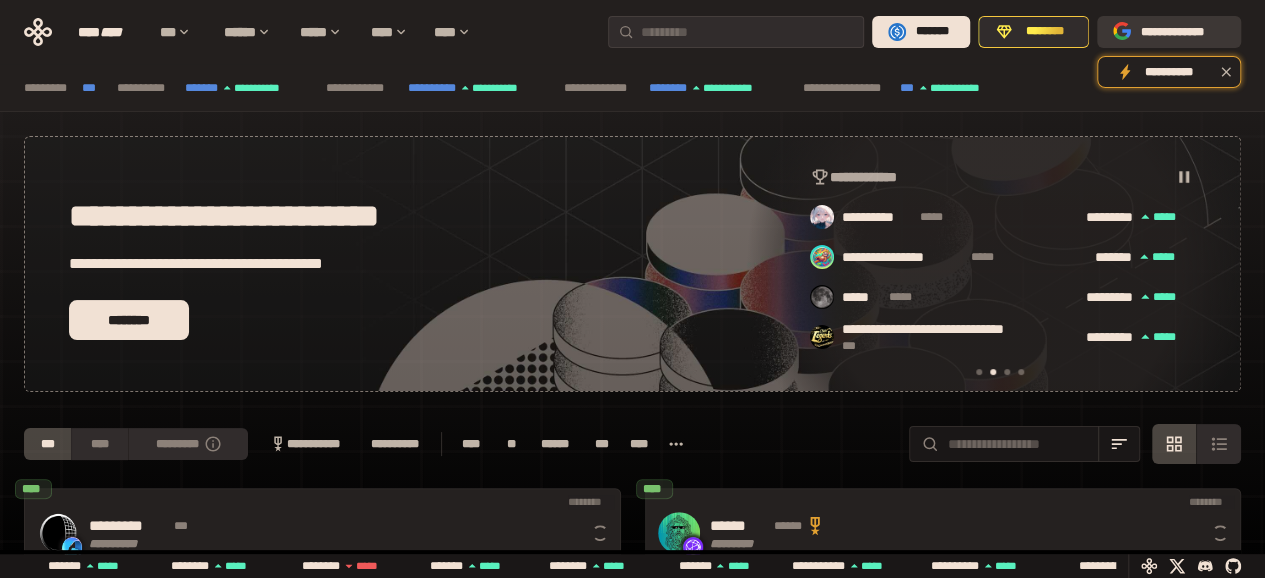 click on "**********" at bounding box center [1183, 32] 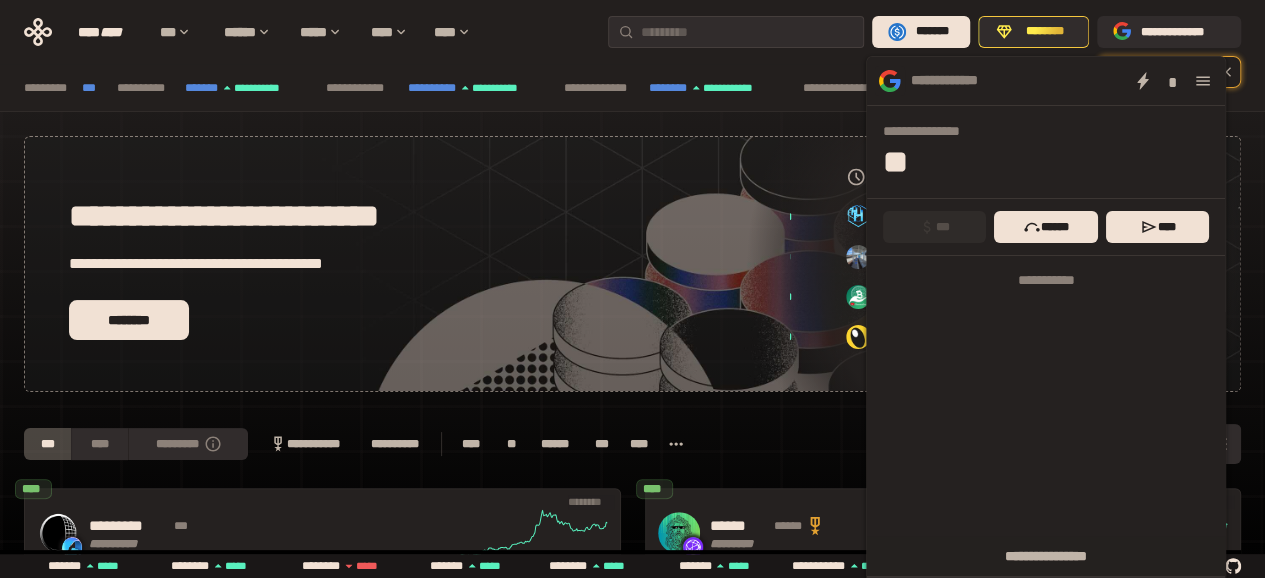 scroll, scrollTop: 0, scrollLeft: 856, axis: horizontal 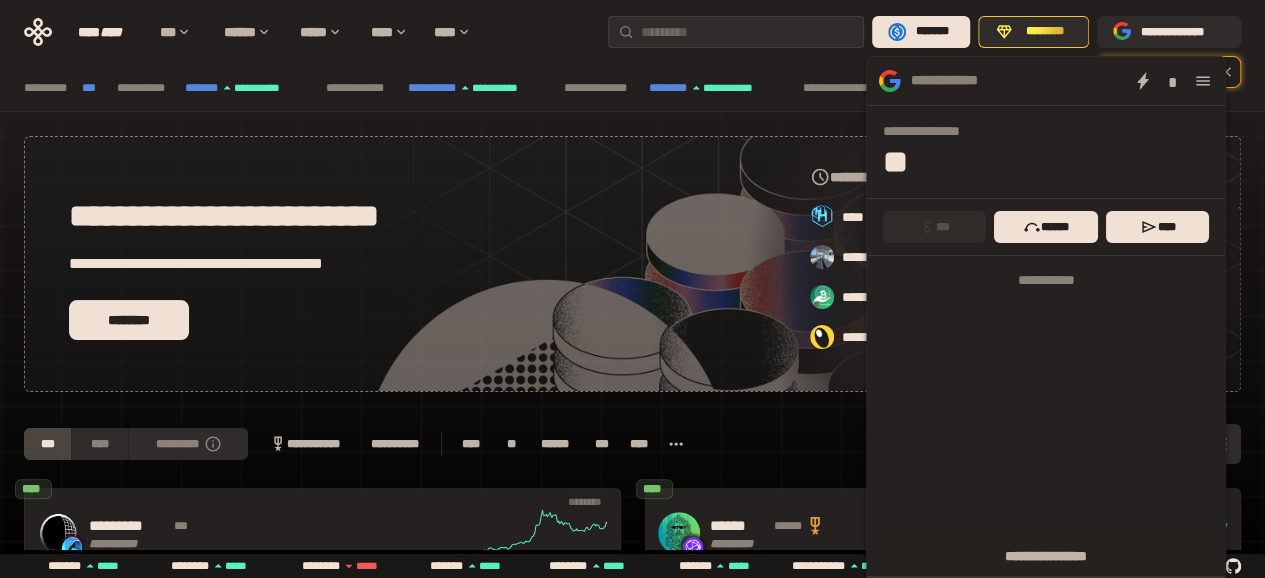 click 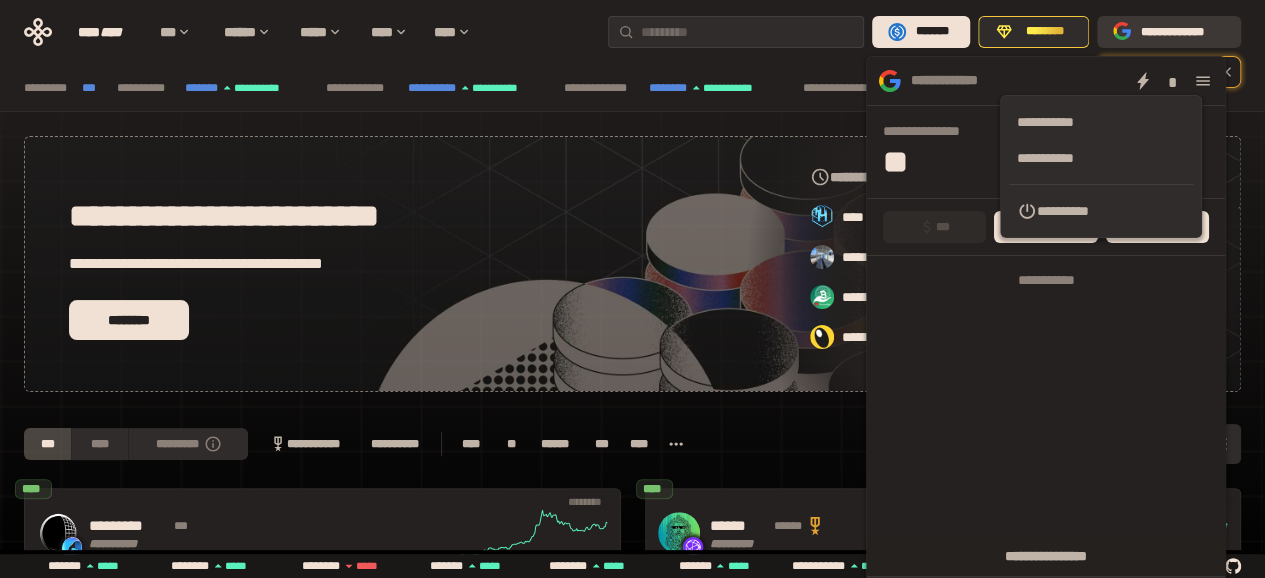 click on "**********" at bounding box center [1183, 32] 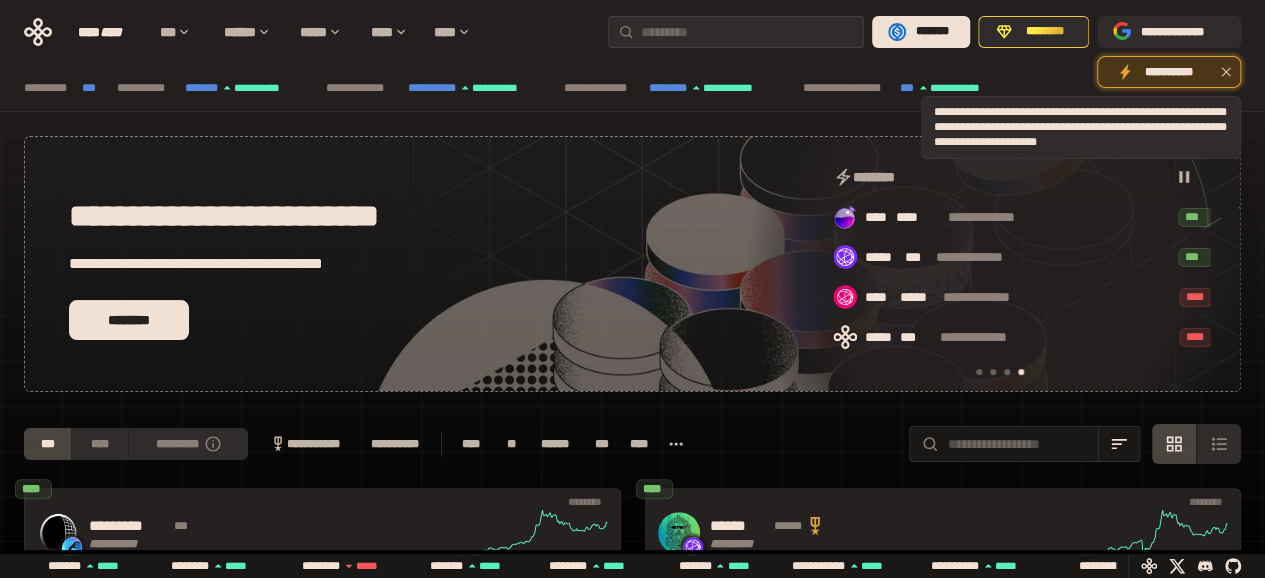 scroll, scrollTop: 0, scrollLeft: 1276, axis: horizontal 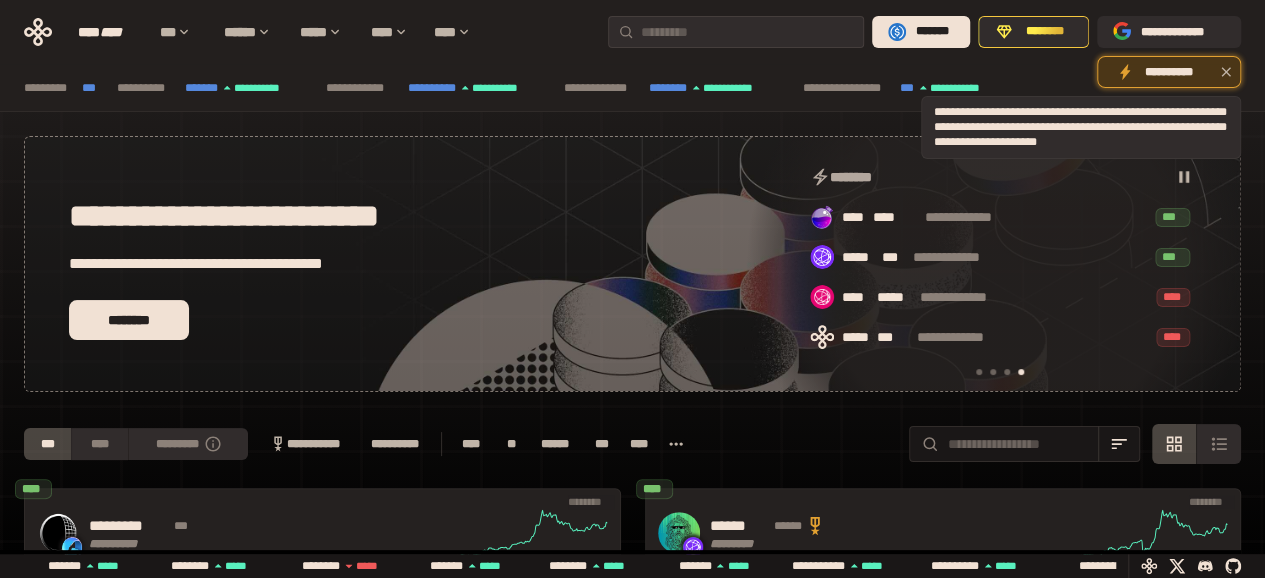 click at bounding box center [1226, 75] 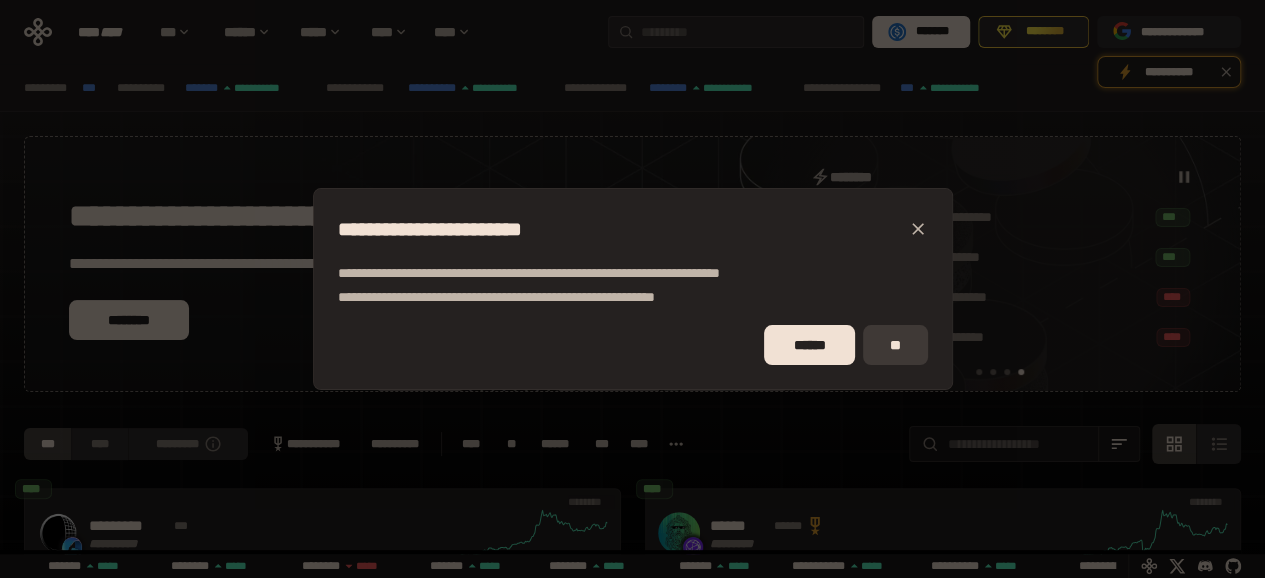click on "**" at bounding box center (895, 345) 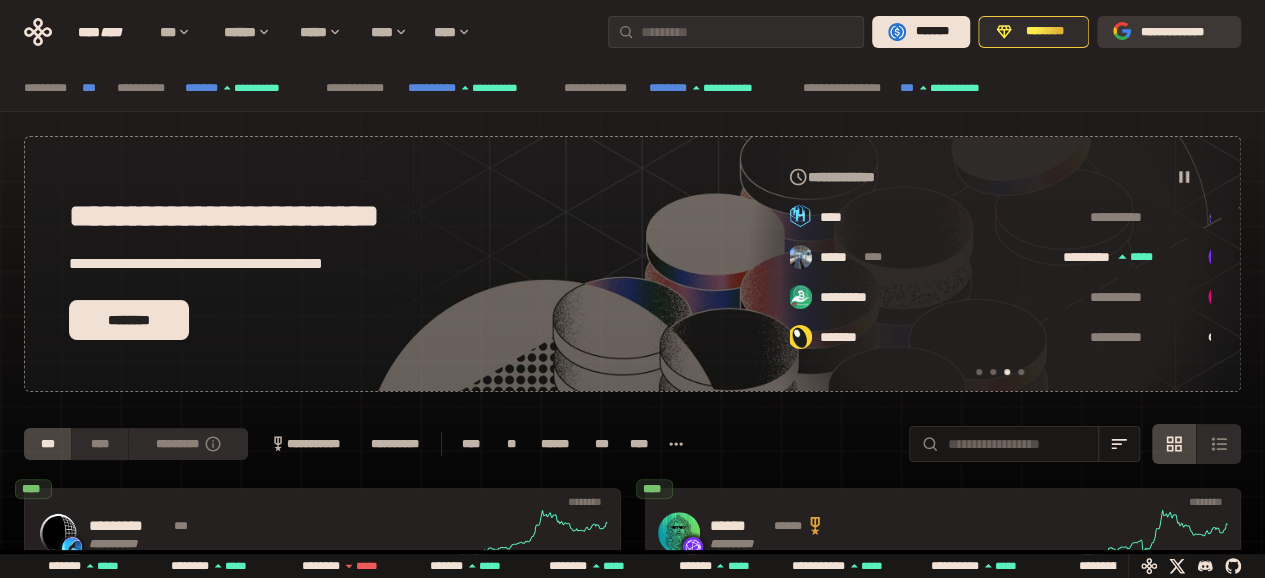 scroll, scrollTop: 0, scrollLeft: 856, axis: horizontal 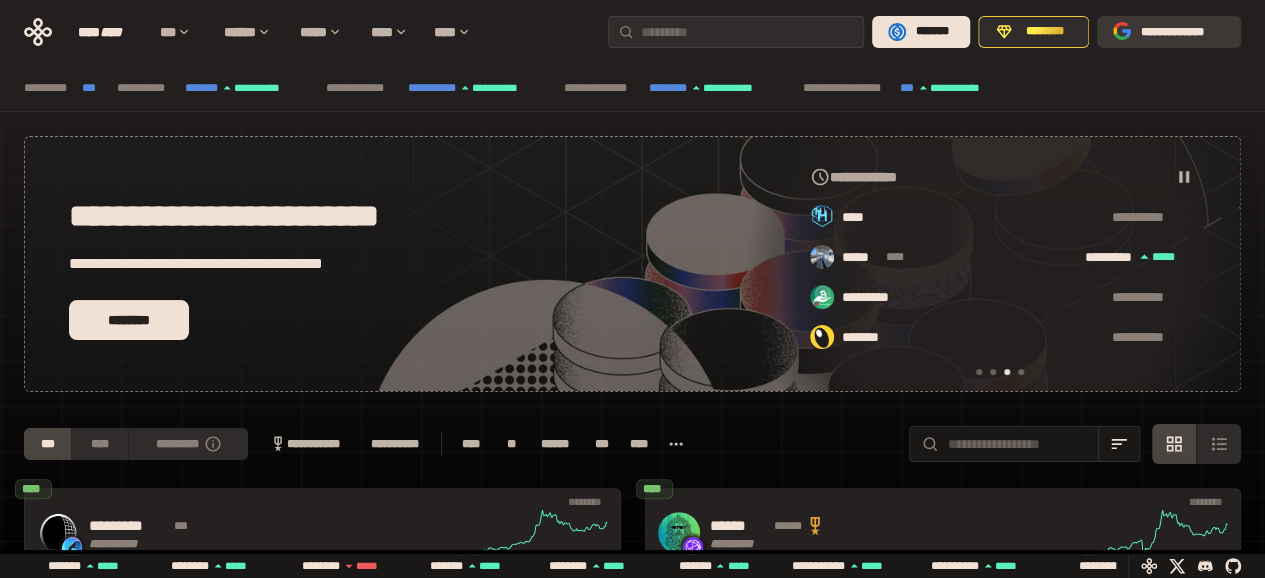 click on "**********" at bounding box center [1183, 32] 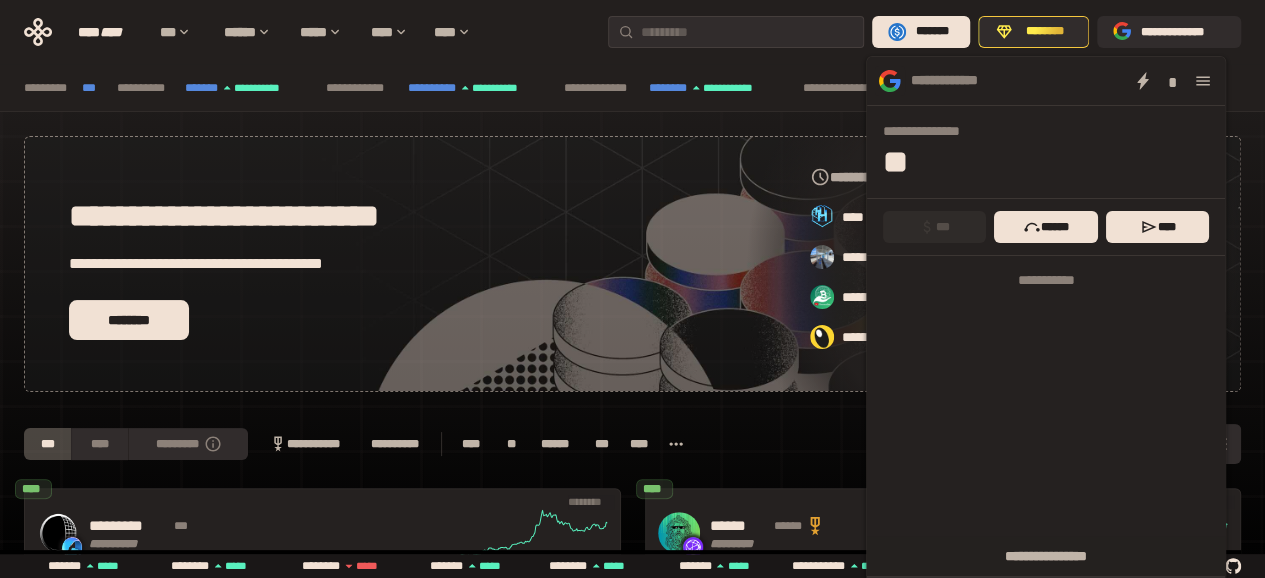 click 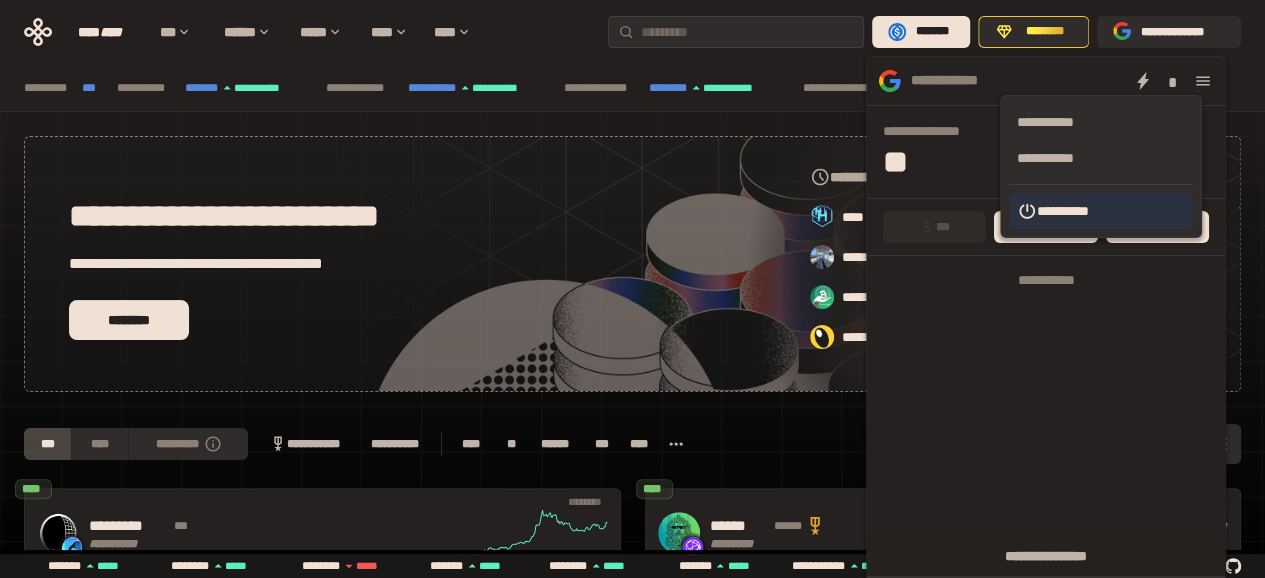 click on "**********" at bounding box center (1101, 211) 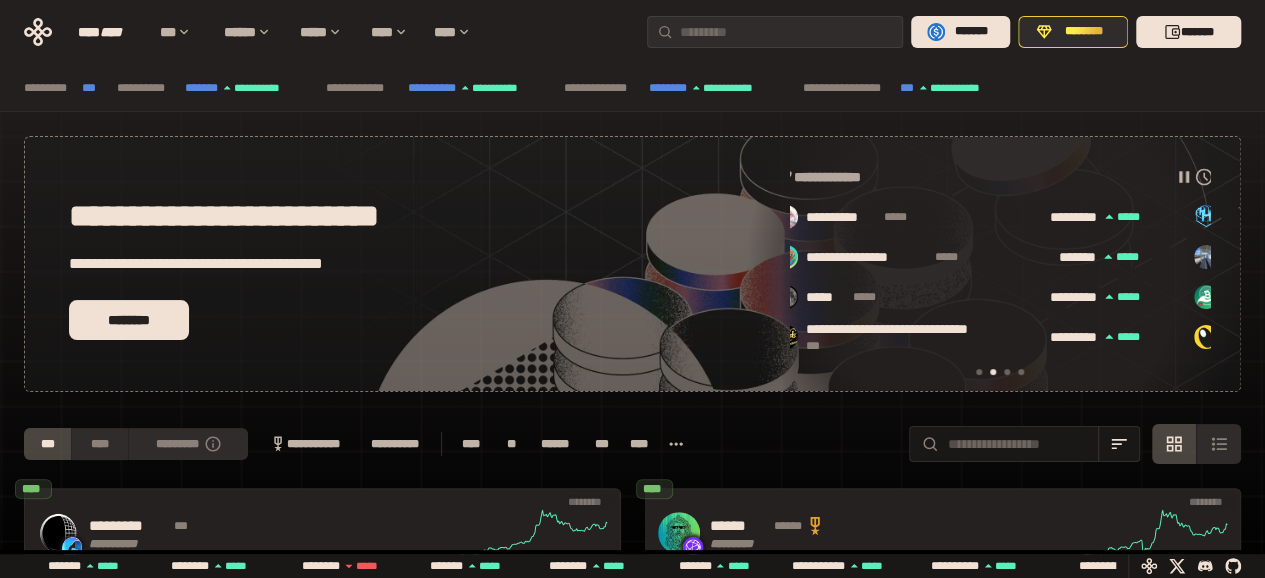 scroll, scrollTop: 0, scrollLeft: 436, axis: horizontal 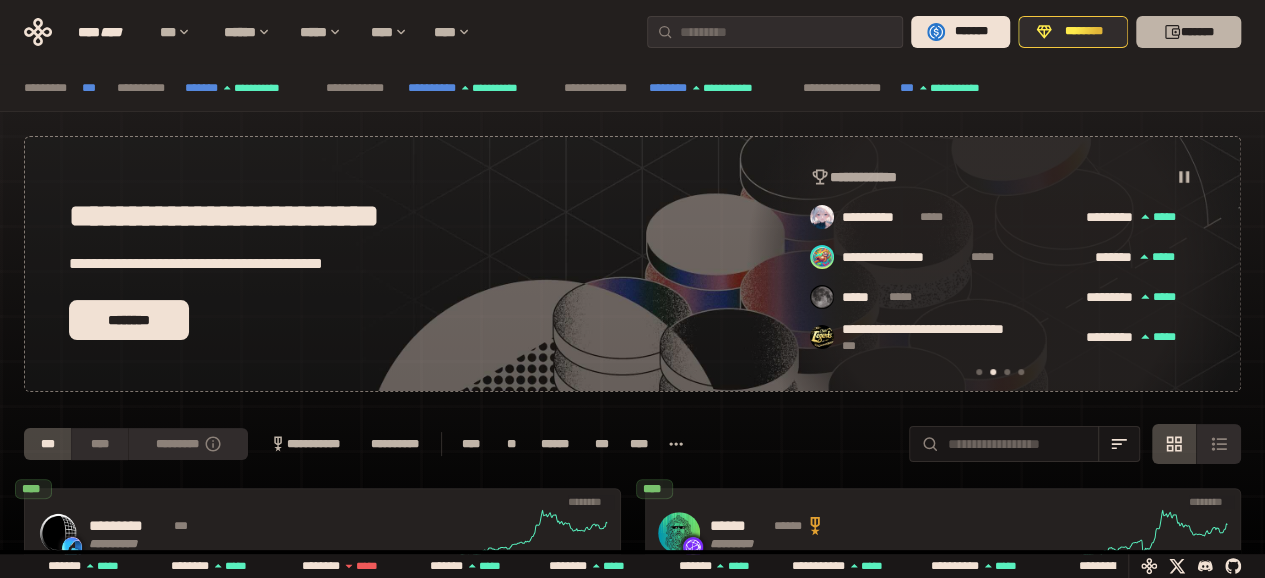 click on "*******" at bounding box center (1188, 32) 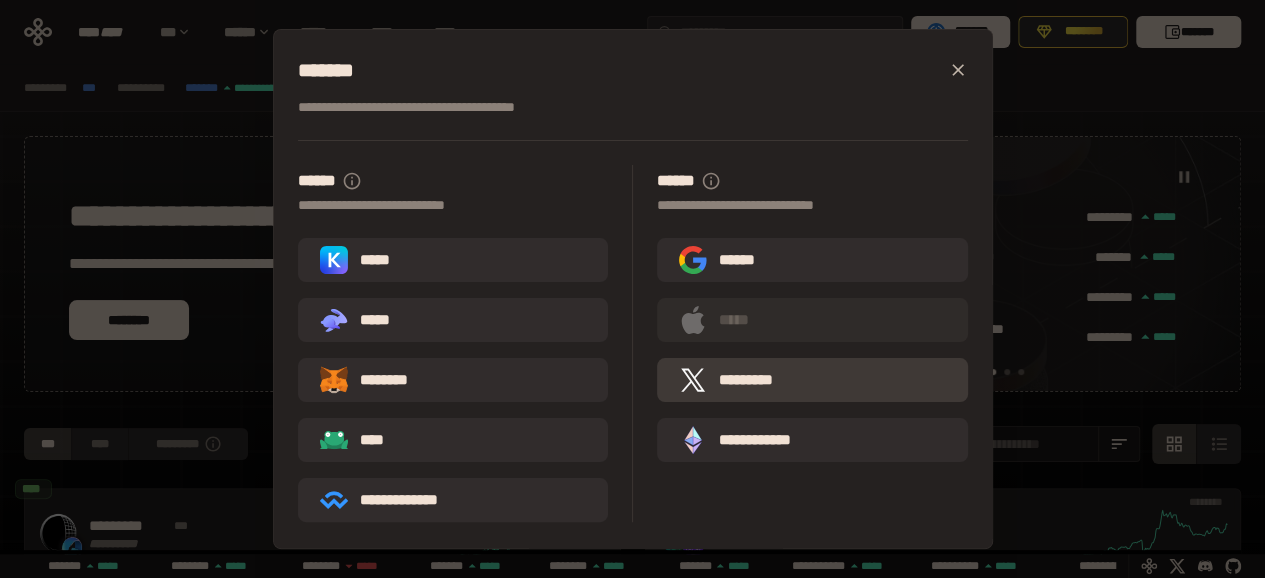 click on "*********" at bounding box center (731, 380) 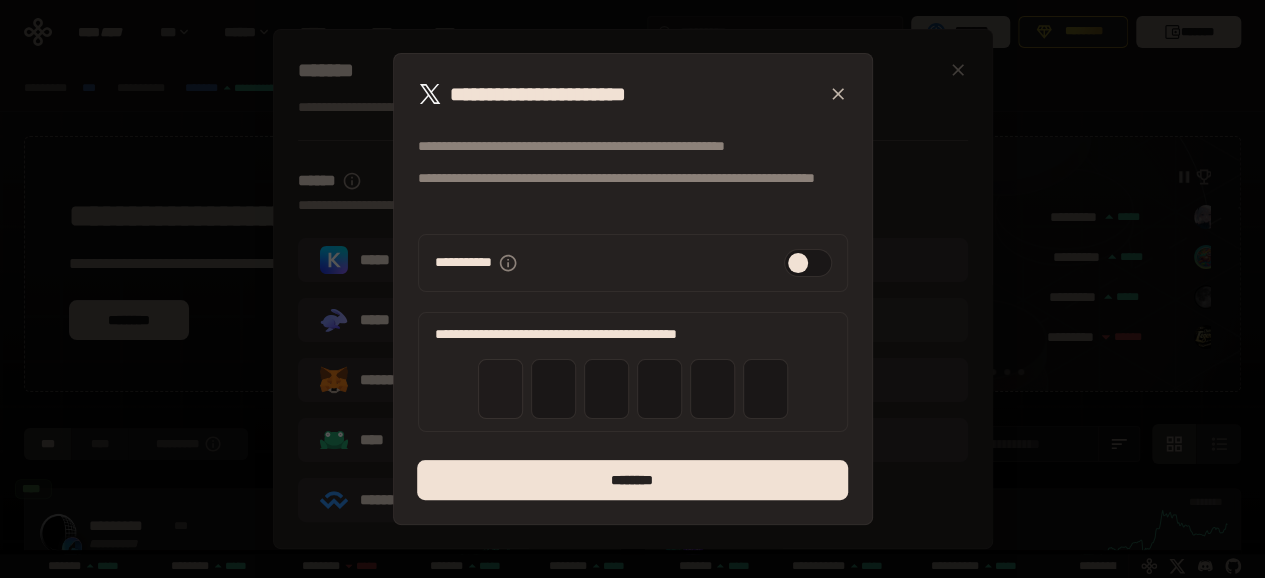 scroll, scrollTop: 0, scrollLeft: 16, axis: horizontal 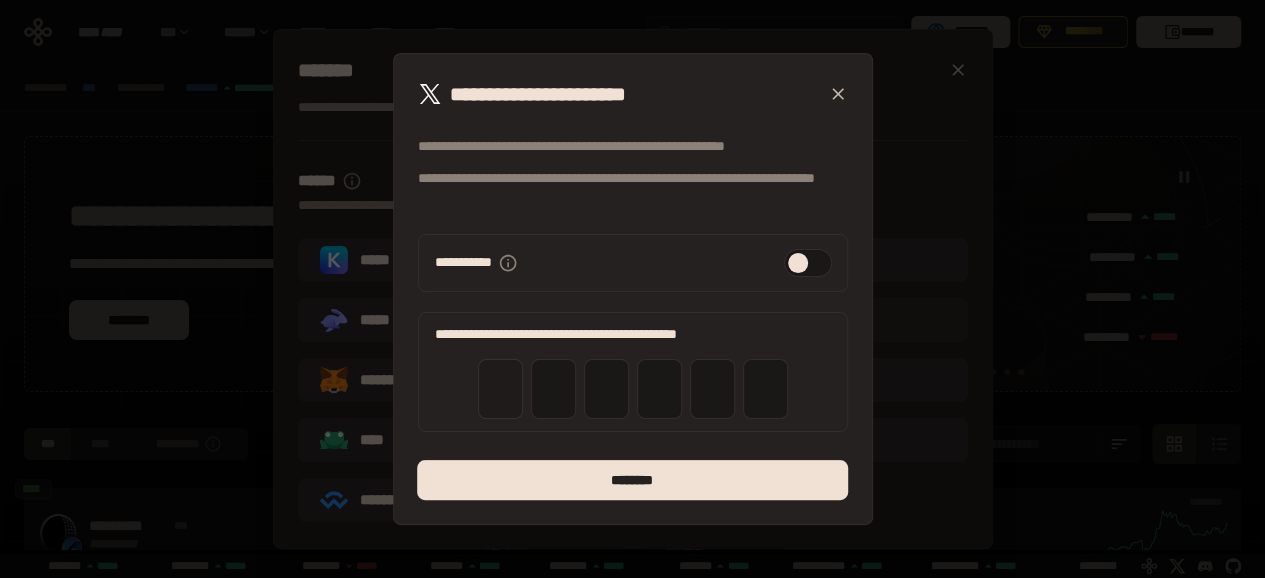 click at bounding box center (500, 389) 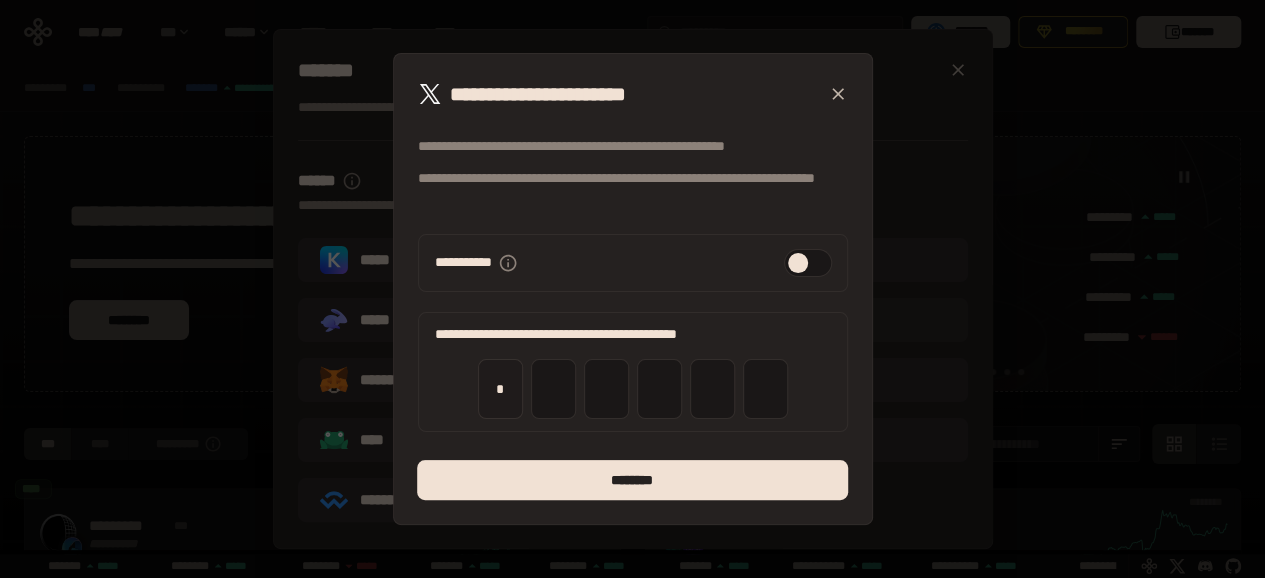 type on "*" 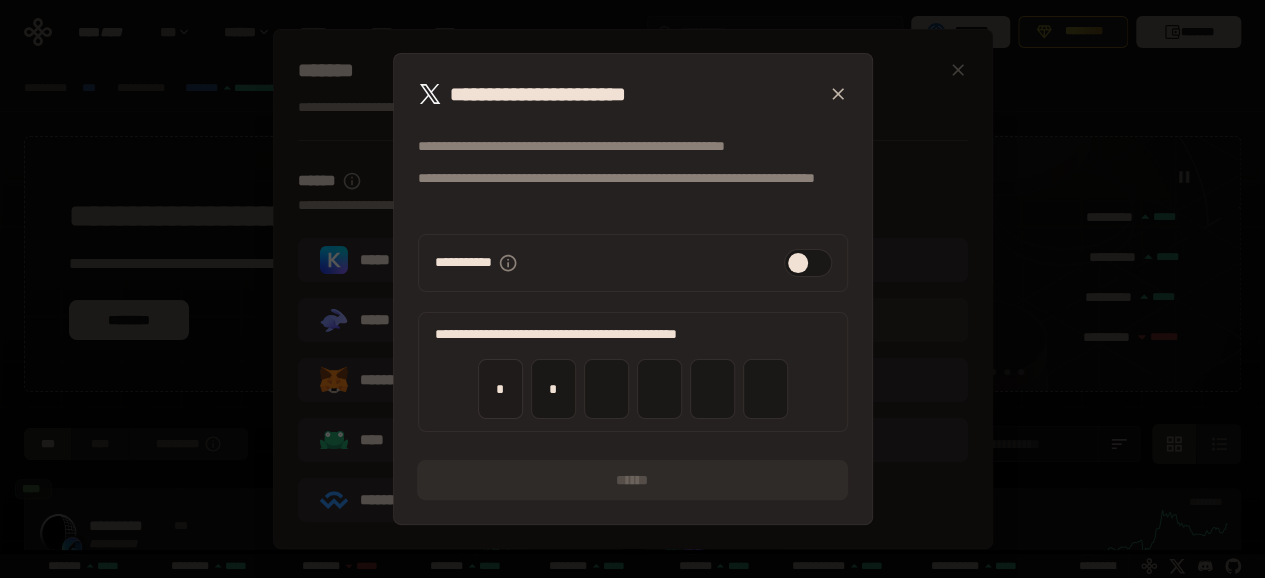 type on "*" 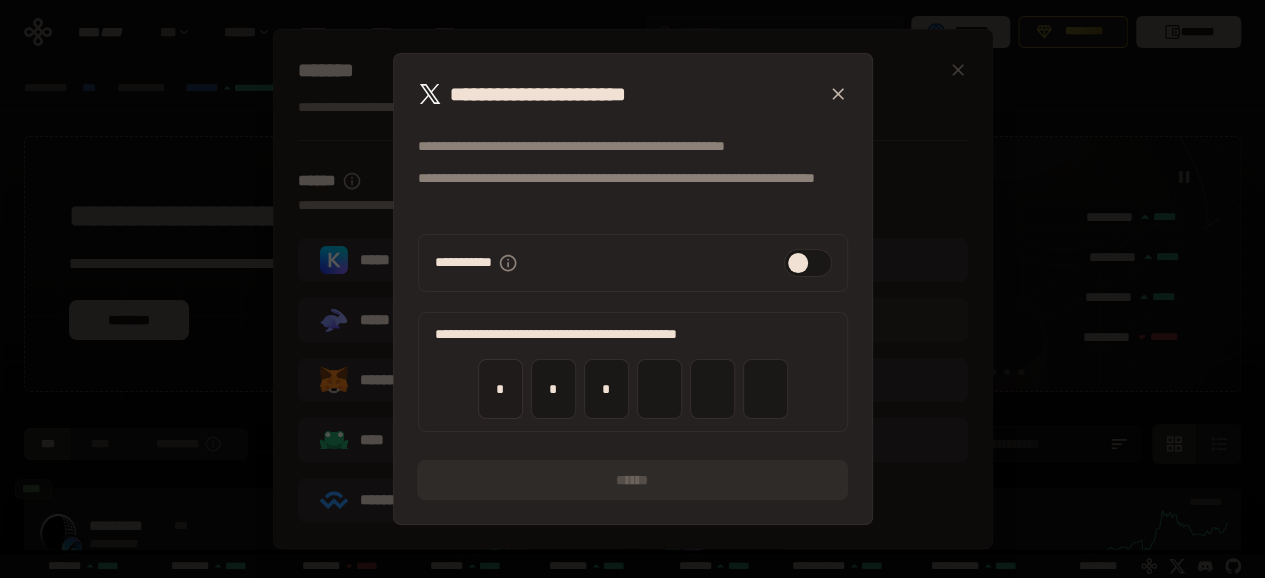 type on "*" 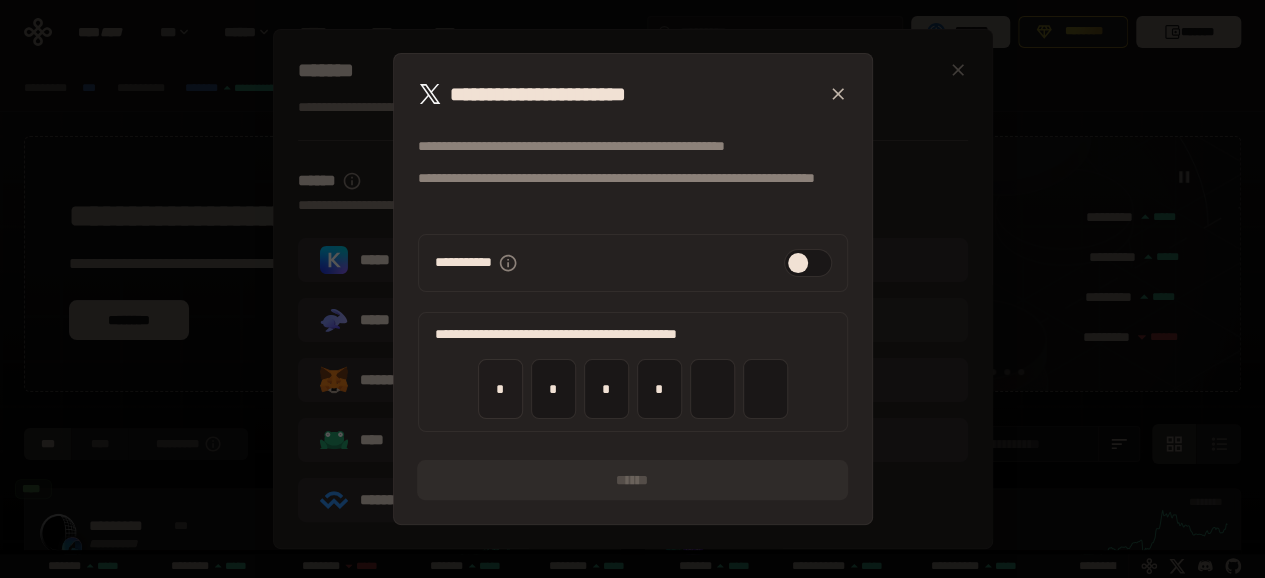 type on "*" 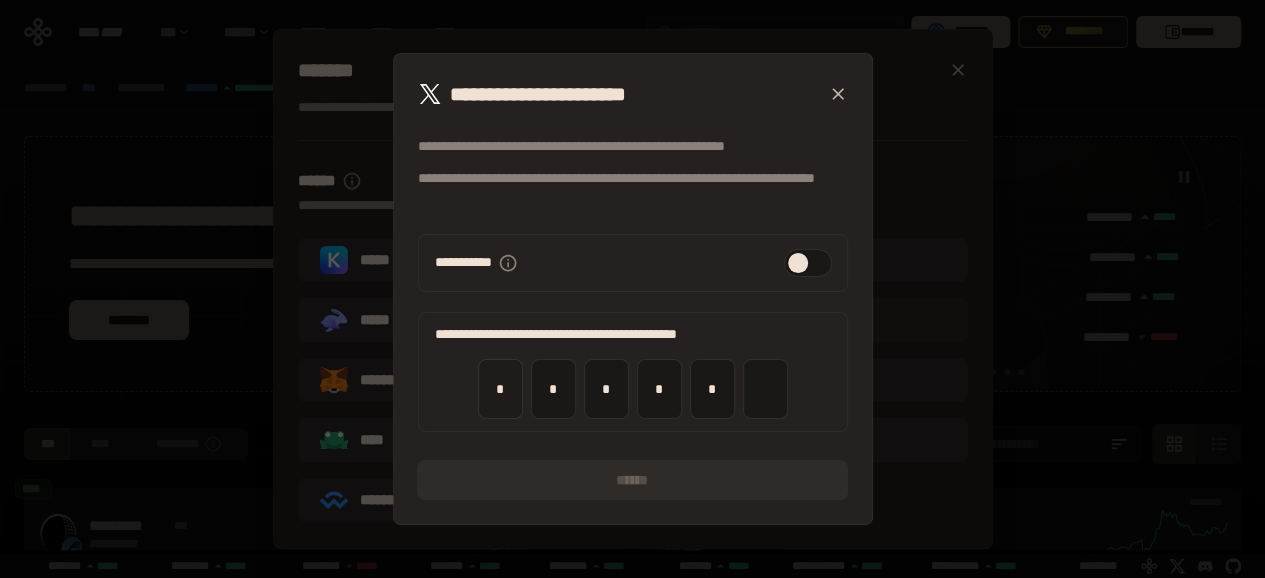 type on "*" 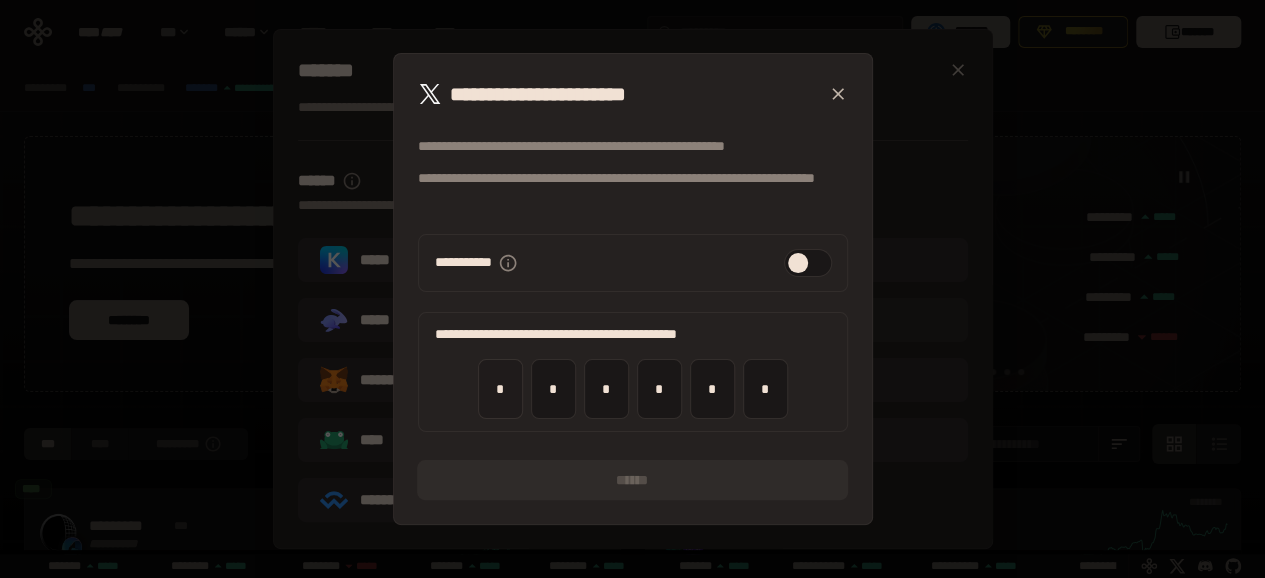 type on "*" 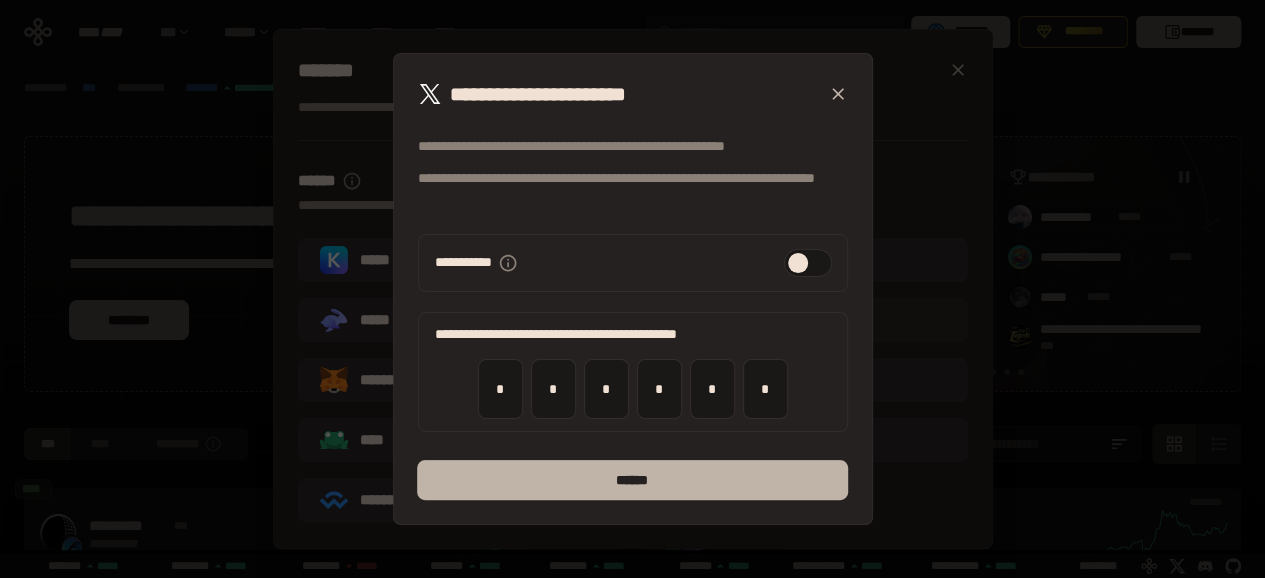 click on "******" at bounding box center (632, 480) 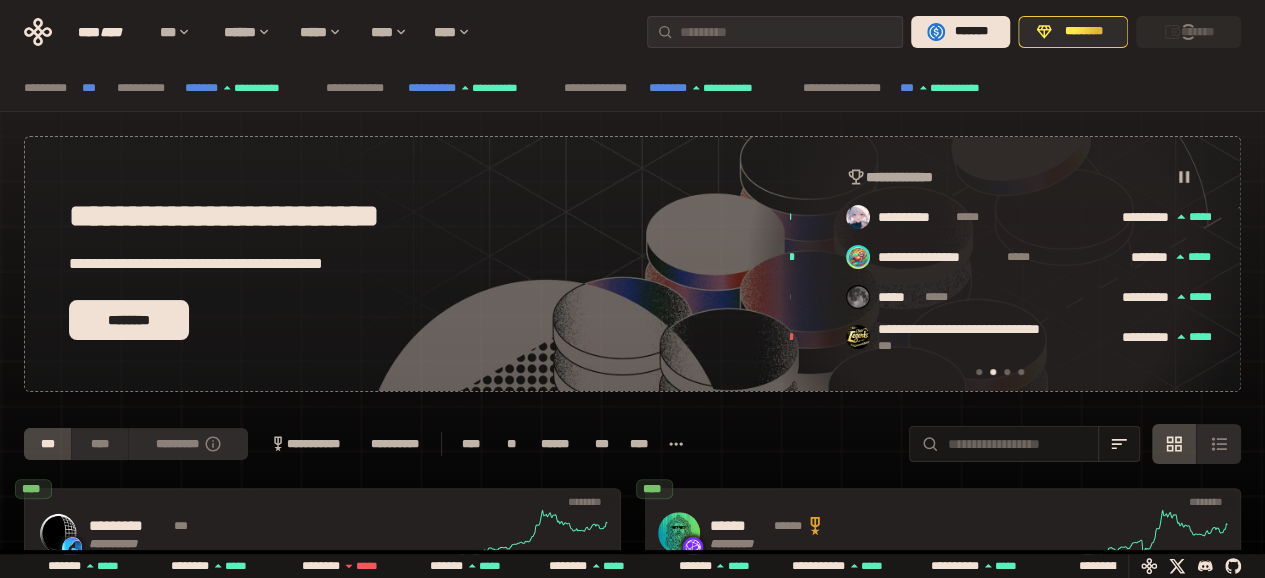 scroll, scrollTop: 0, scrollLeft: 436, axis: horizontal 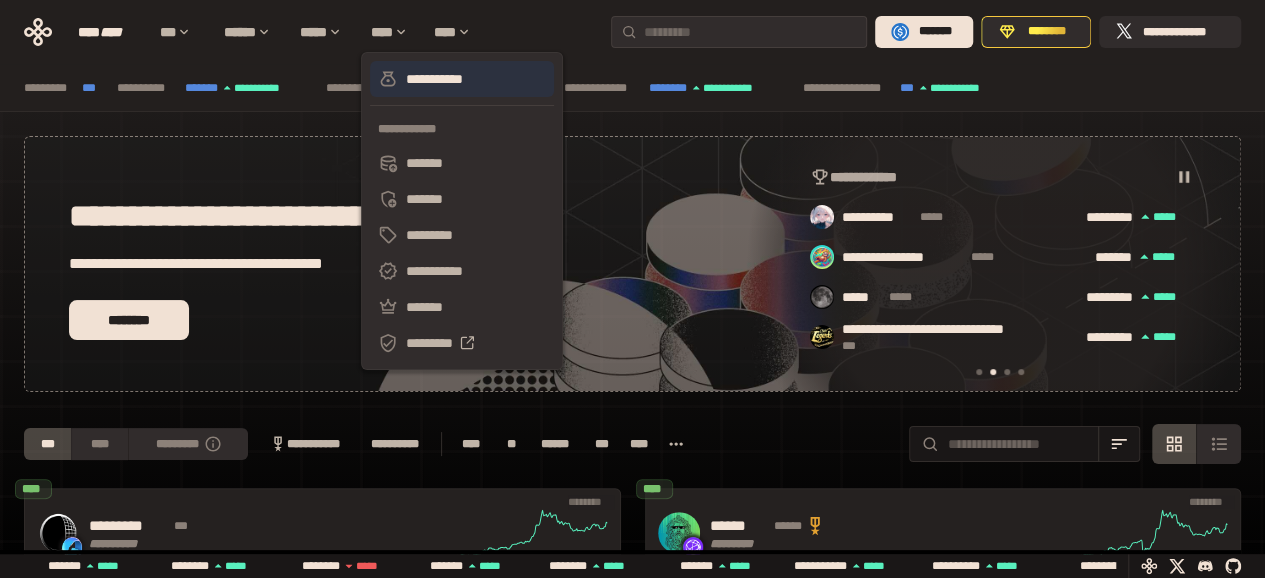 click on "**********" at bounding box center (462, 79) 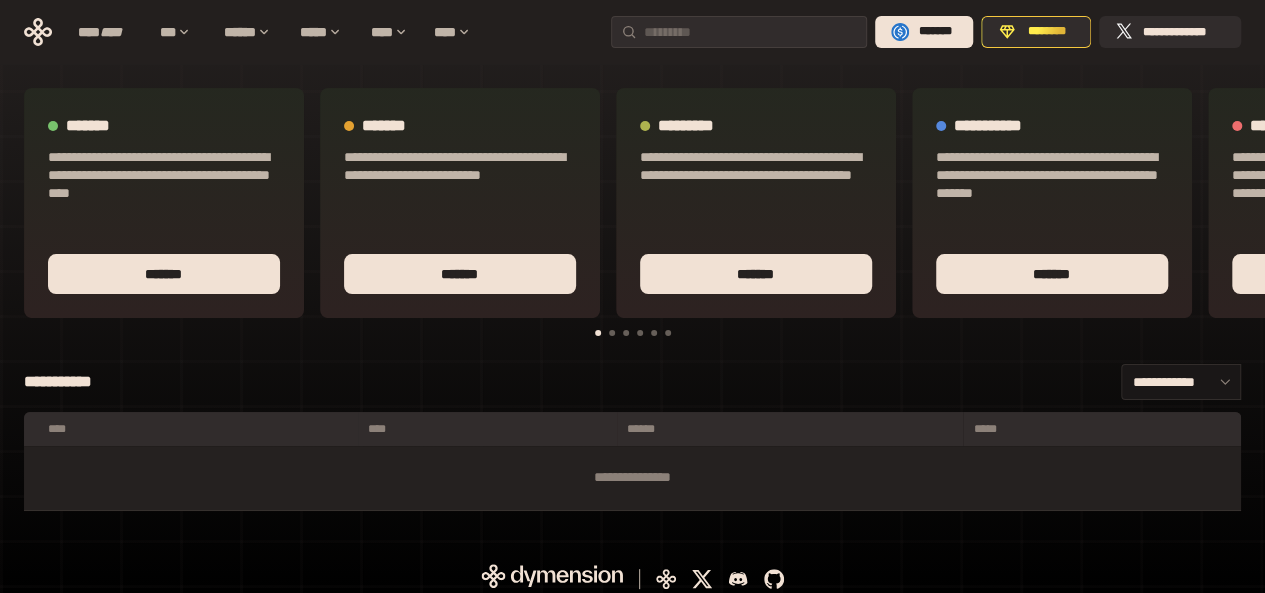 click on "This is a sample text with some potential PII like john.doe@example.com or 123 Main St, Anytown, CA." at bounding box center (632, 309) 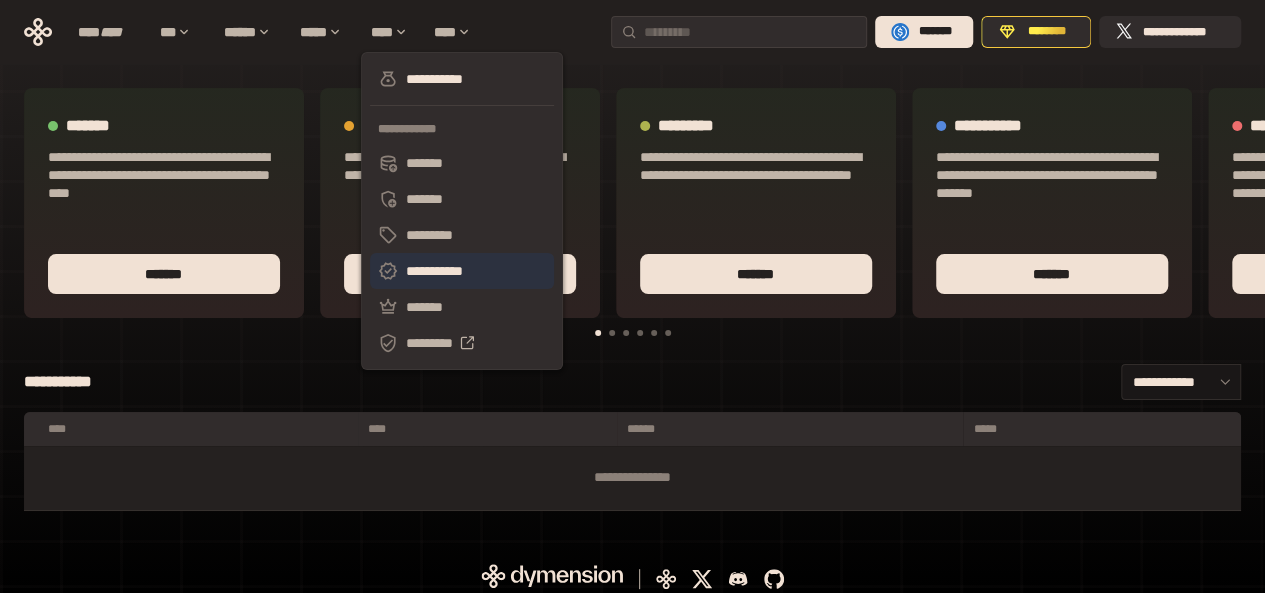 click on "**********" at bounding box center [462, 271] 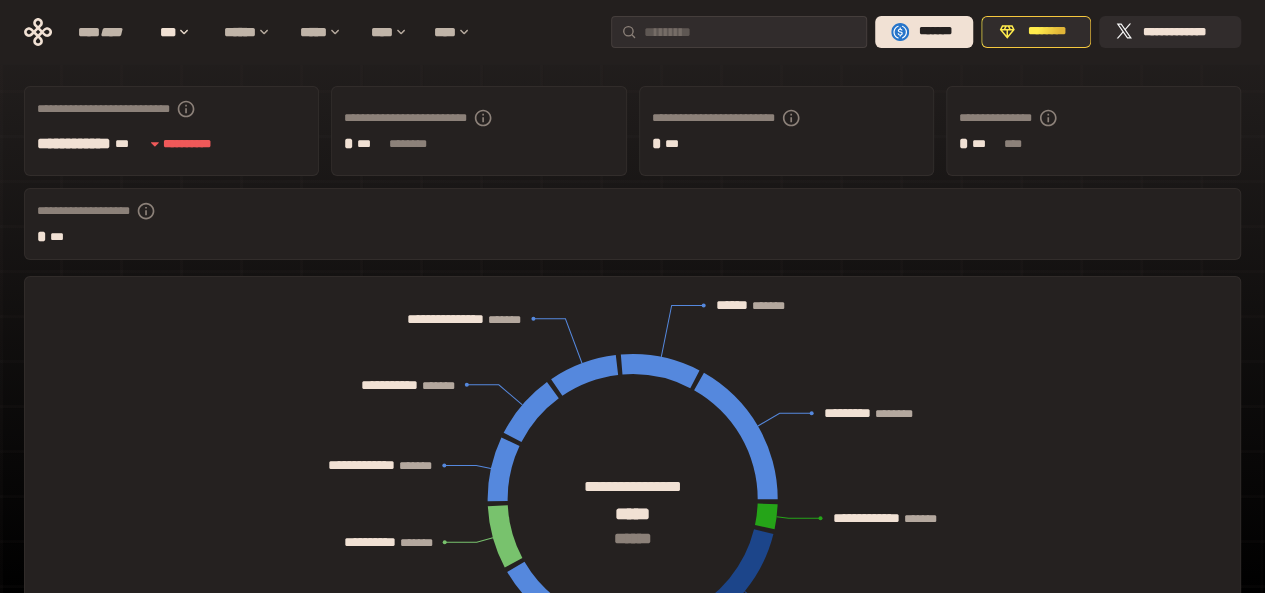 scroll, scrollTop: 0, scrollLeft: 0, axis: both 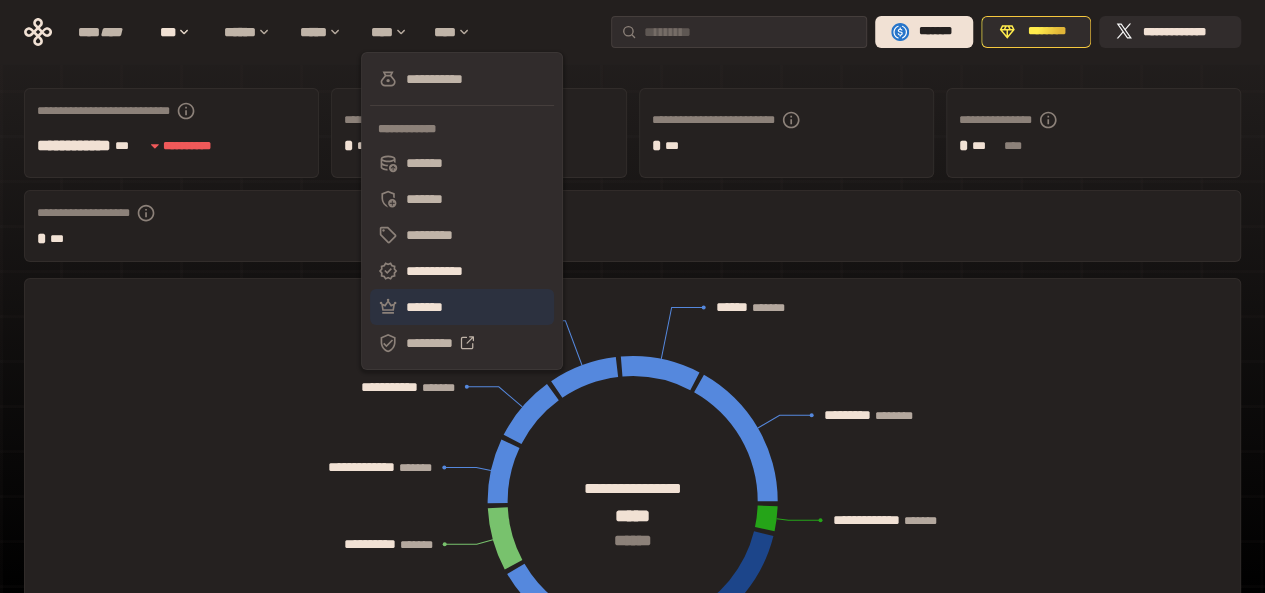 click on "*******" at bounding box center [462, 307] 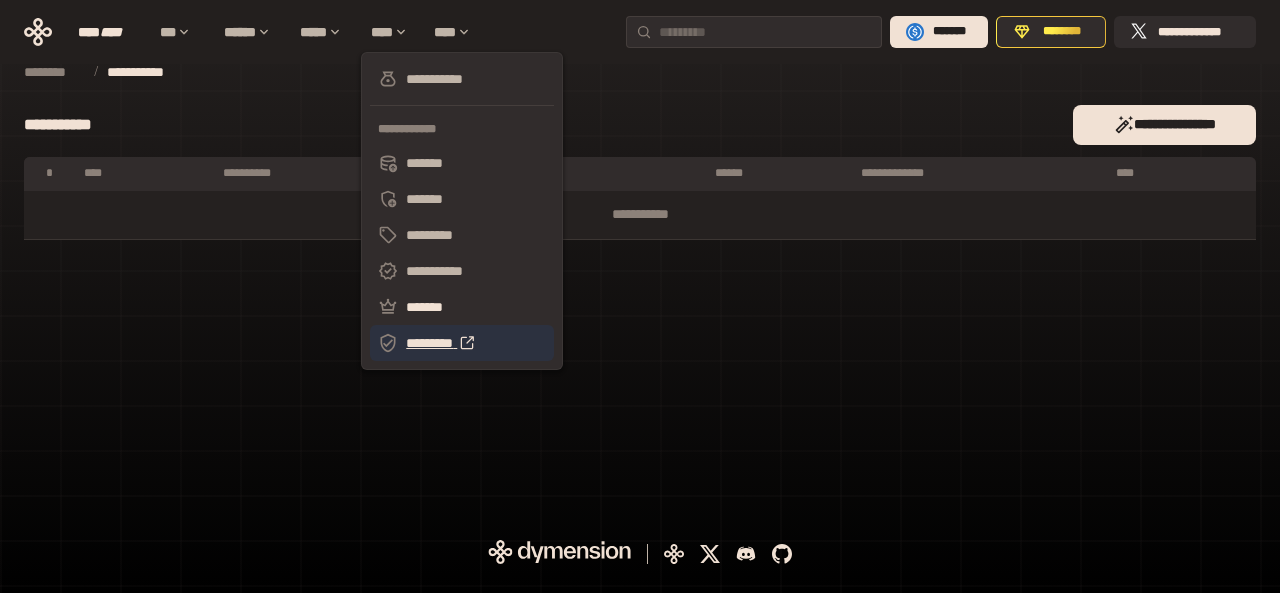 click on "*********" at bounding box center [462, 343] 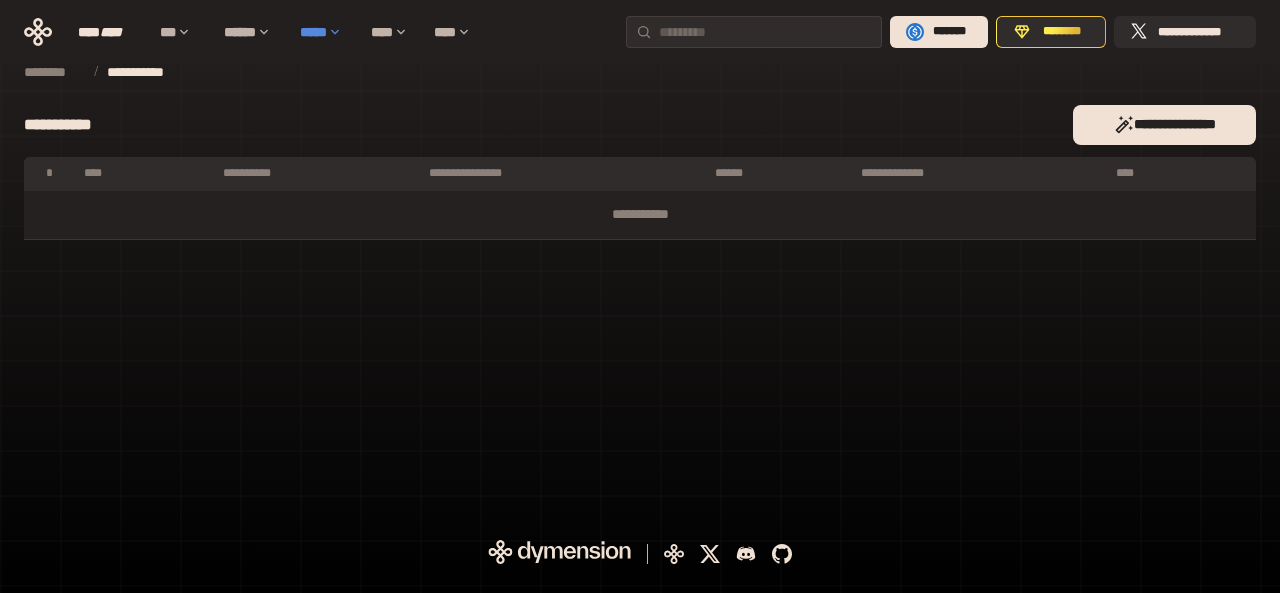 click 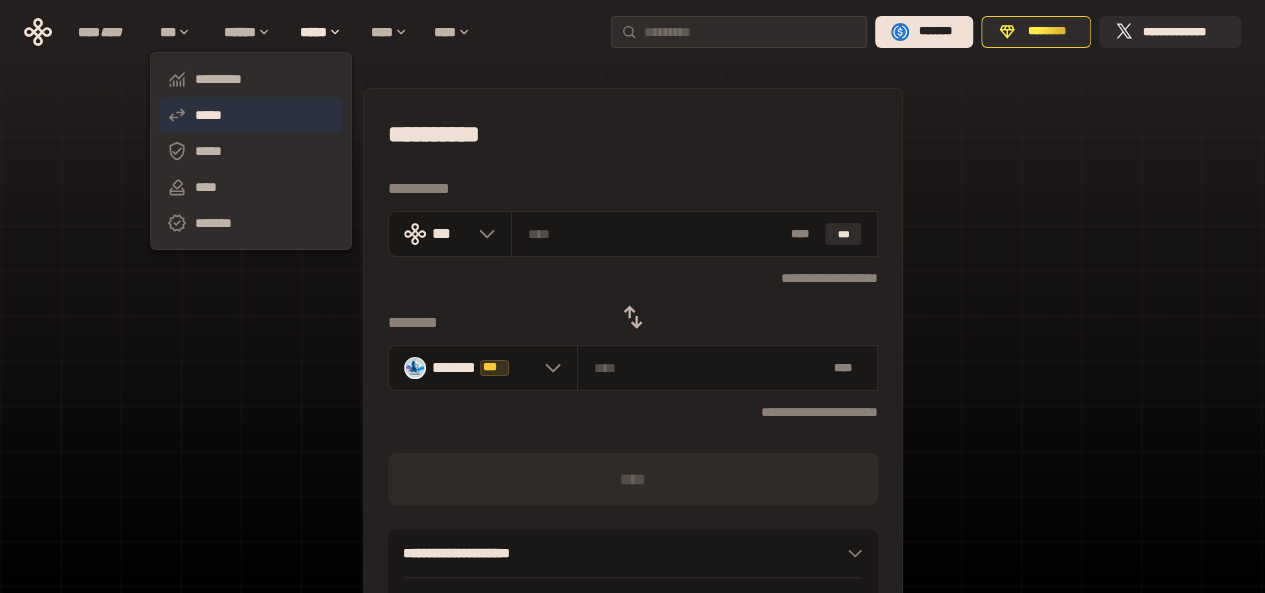 click on "*****" at bounding box center (251, 115) 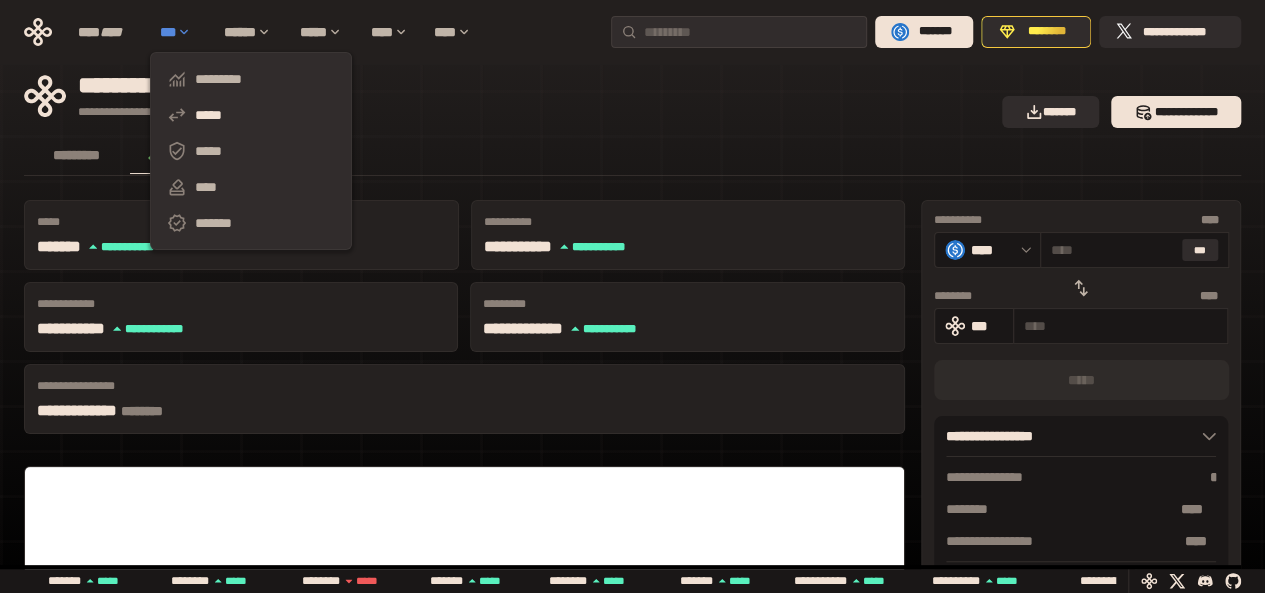 click on "***" at bounding box center (182, 32) 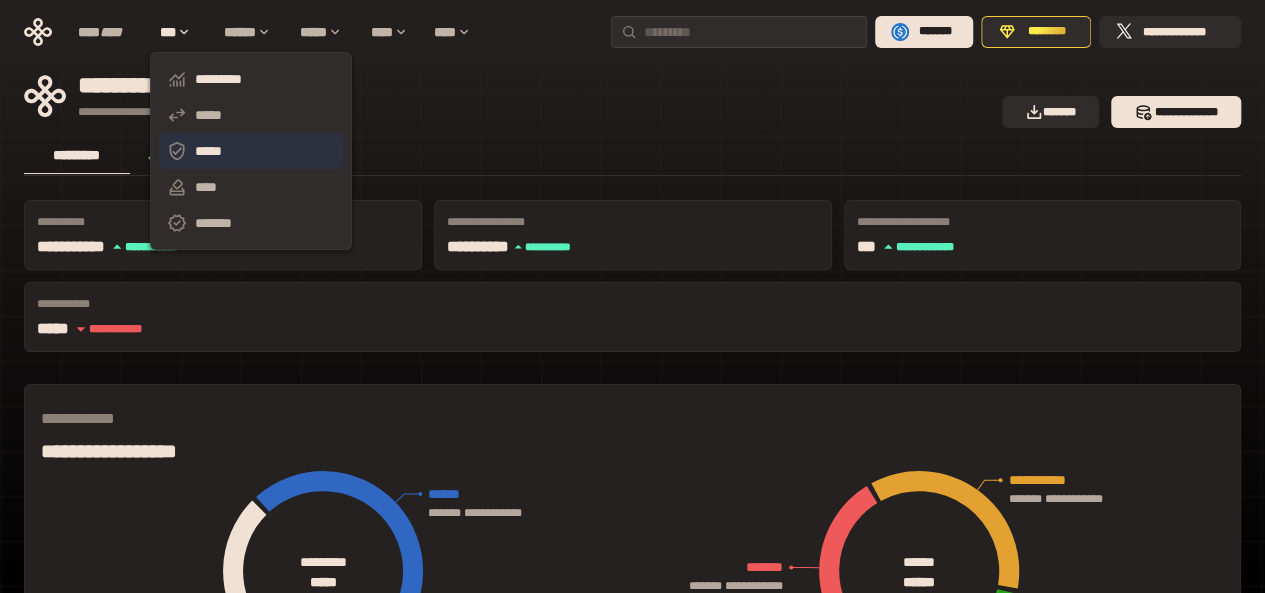 click on "*****" at bounding box center (251, 151) 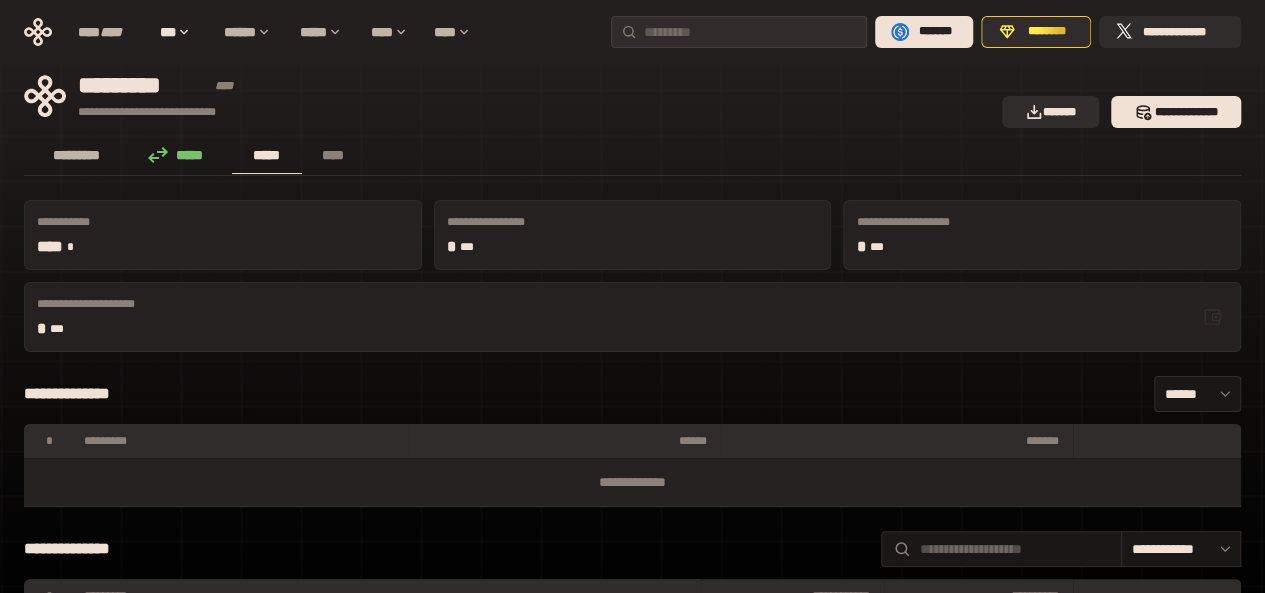 click on "*********" at bounding box center [77, 155] 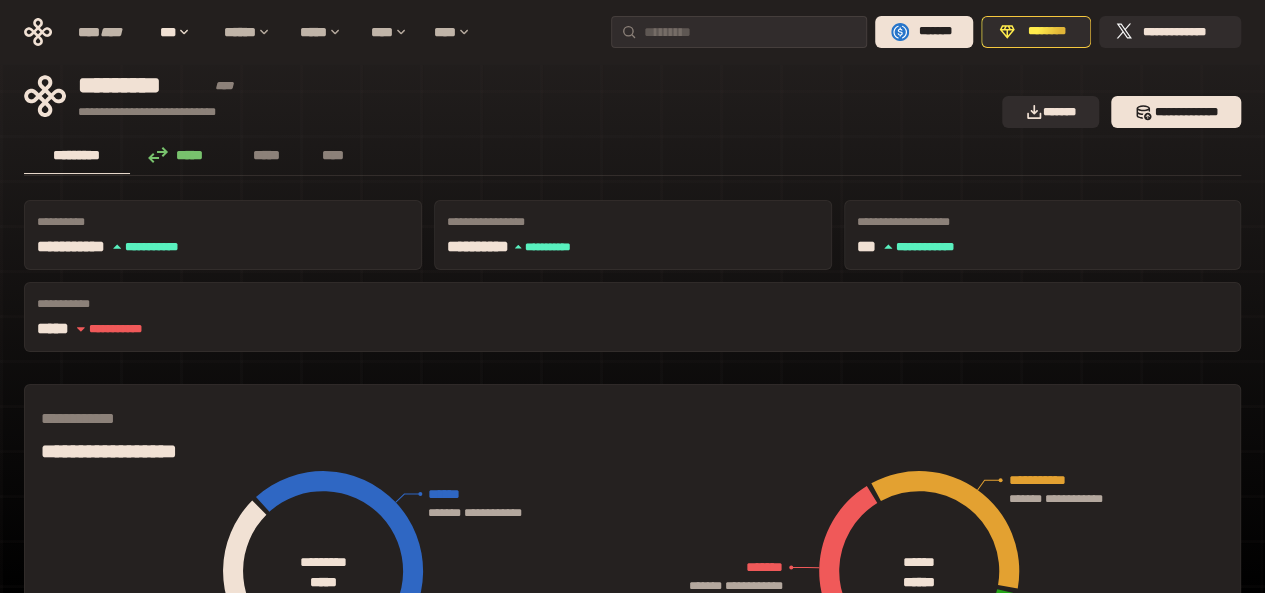 type 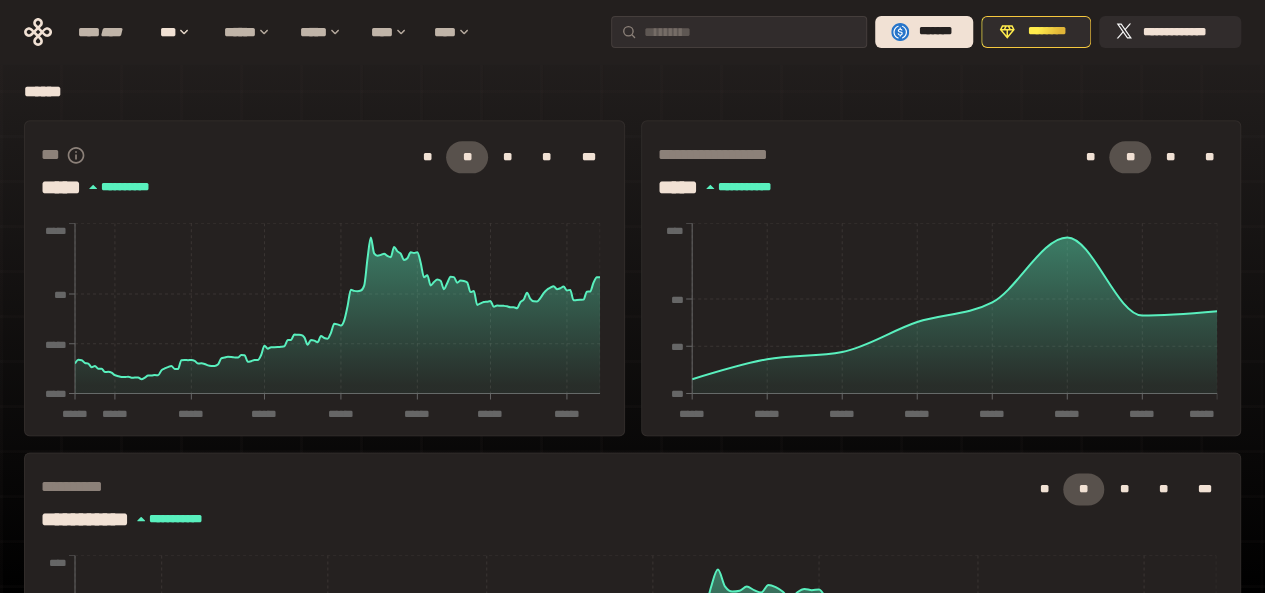 scroll, scrollTop: 1032, scrollLeft: 0, axis: vertical 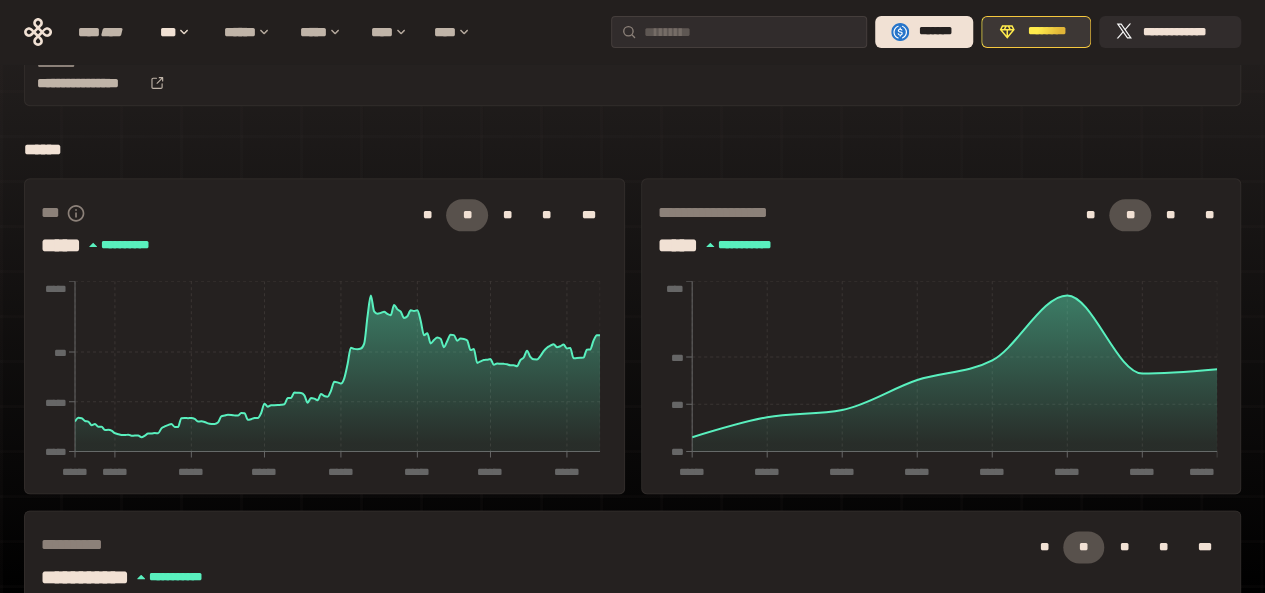 click on "********" at bounding box center [1036, 32] 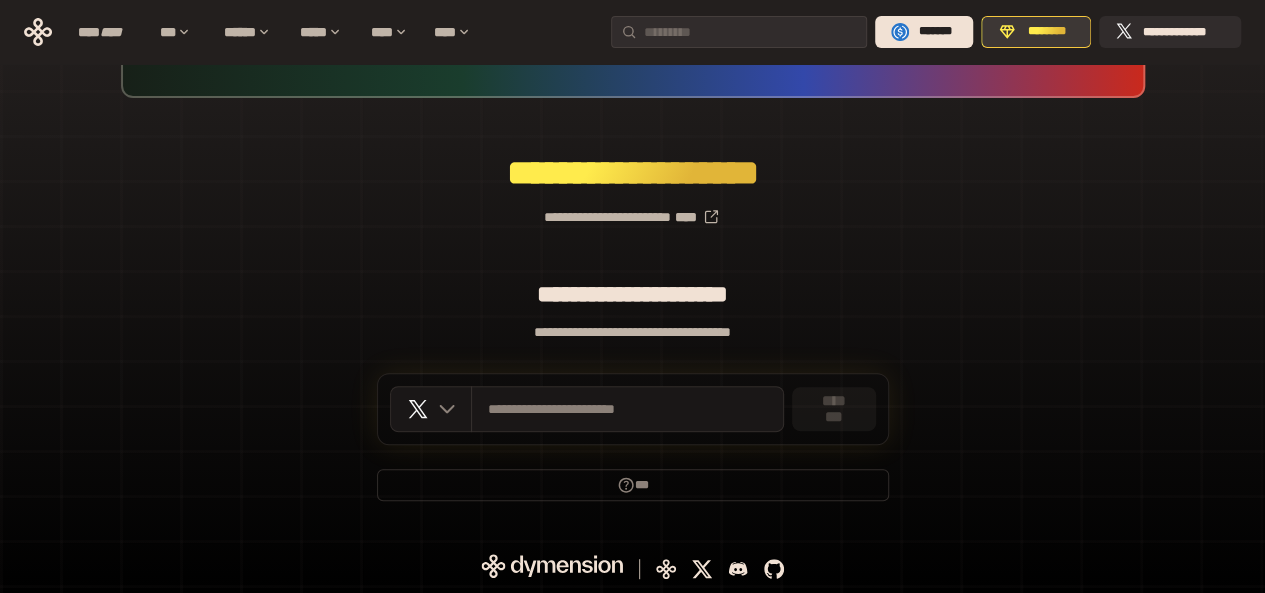 scroll, scrollTop: 189, scrollLeft: 0, axis: vertical 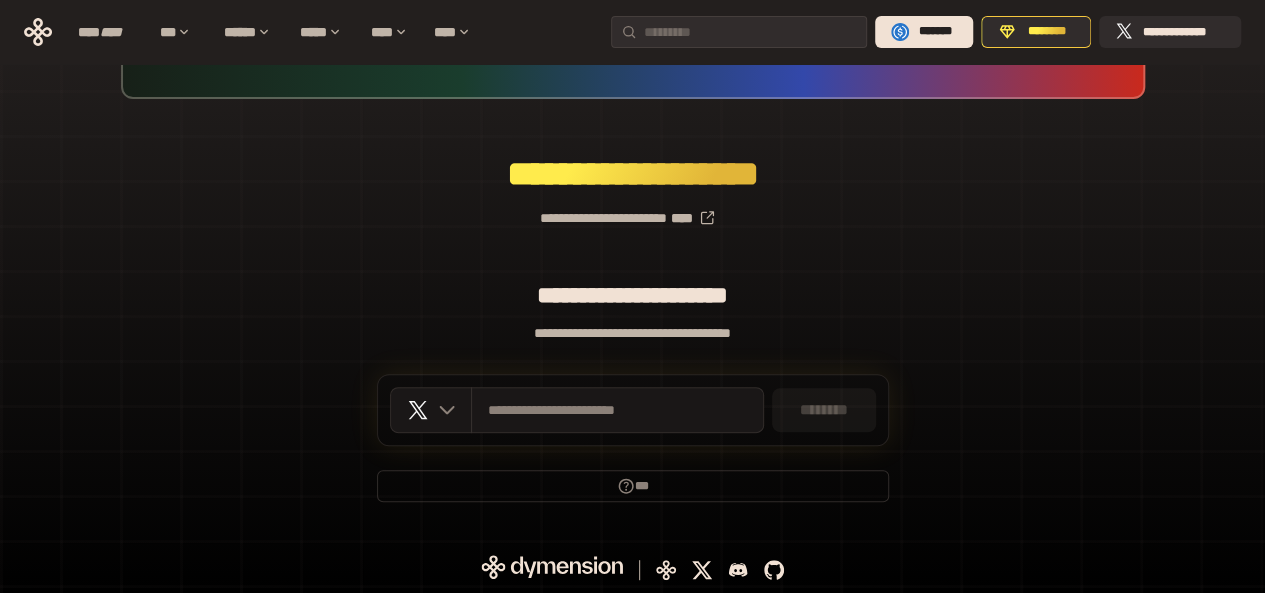 type 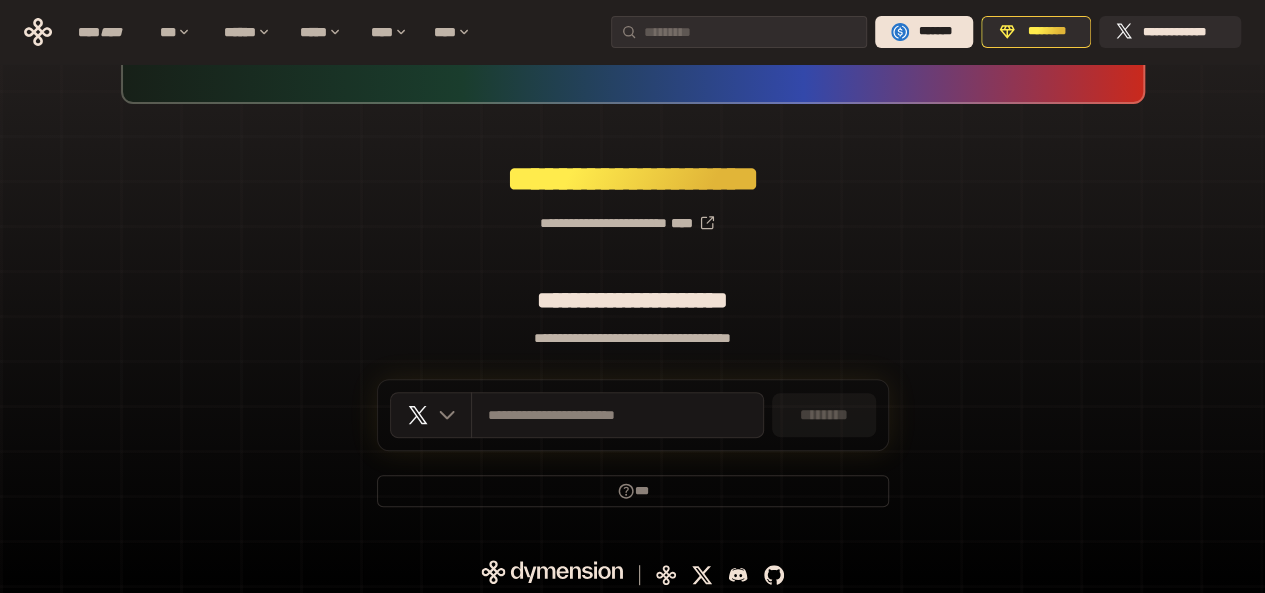 scroll, scrollTop: 189, scrollLeft: 0, axis: vertical 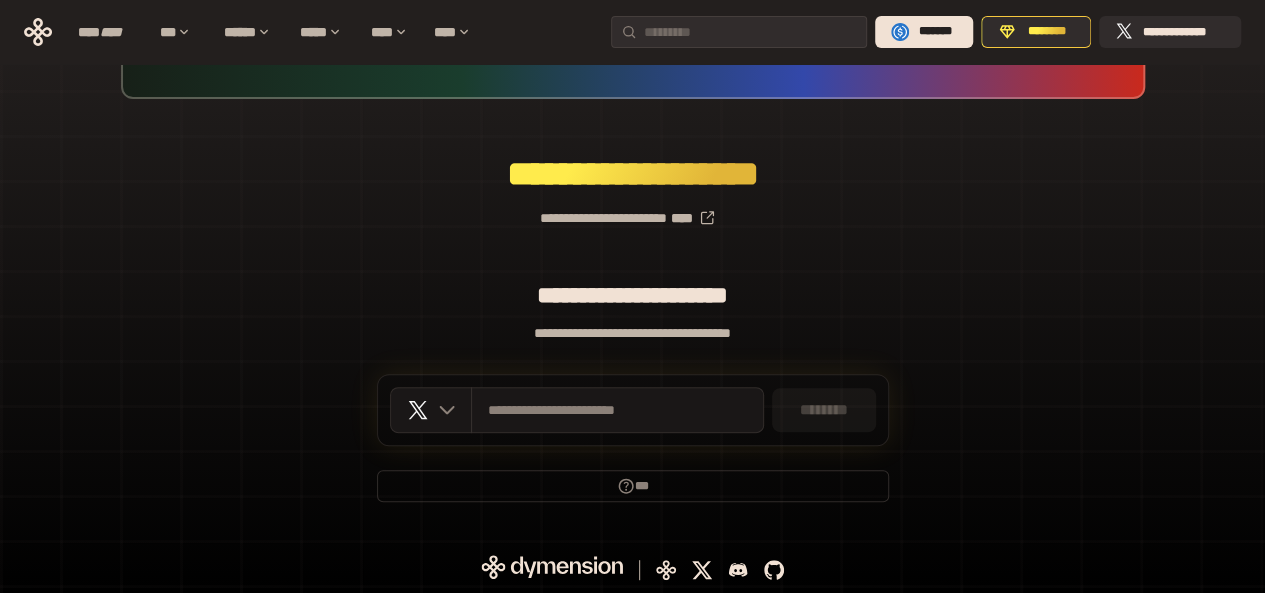 click on "**********" at bounding box center (632, 210) 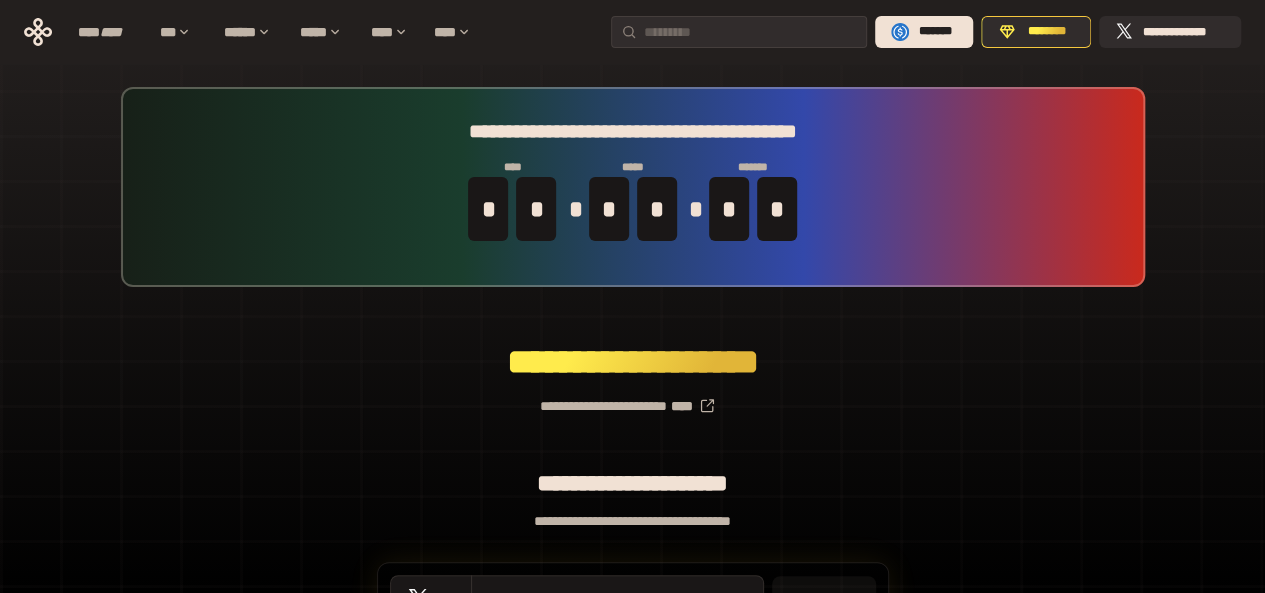 scroll, scrollTop: 0, scrollLeft: 0, axis: both 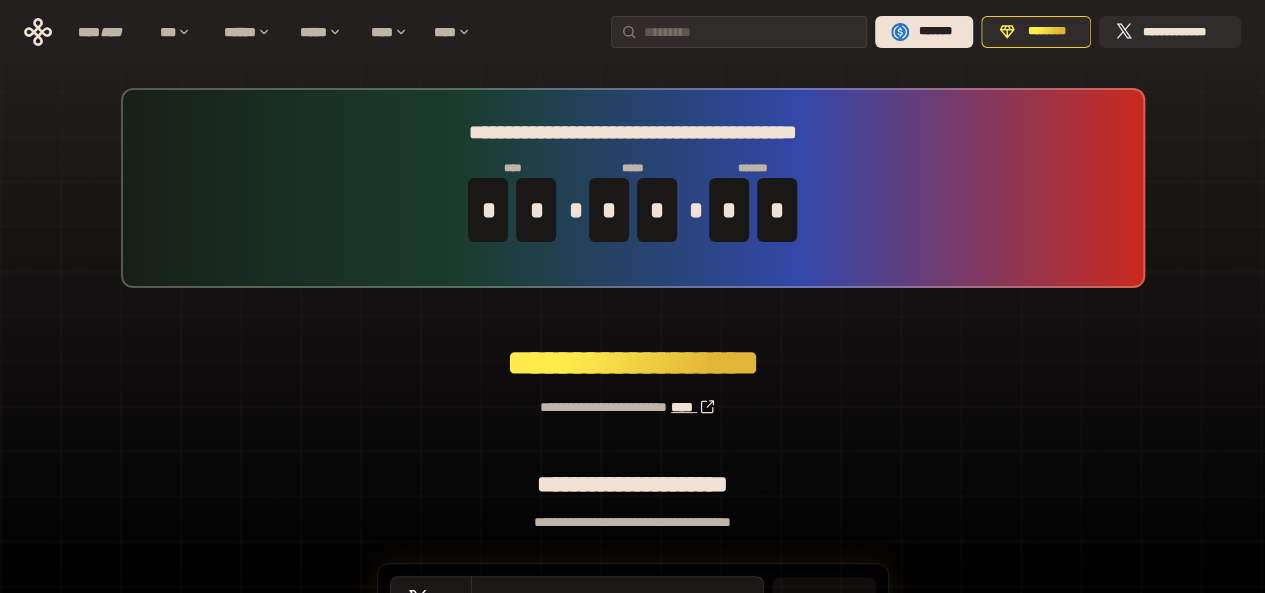 click 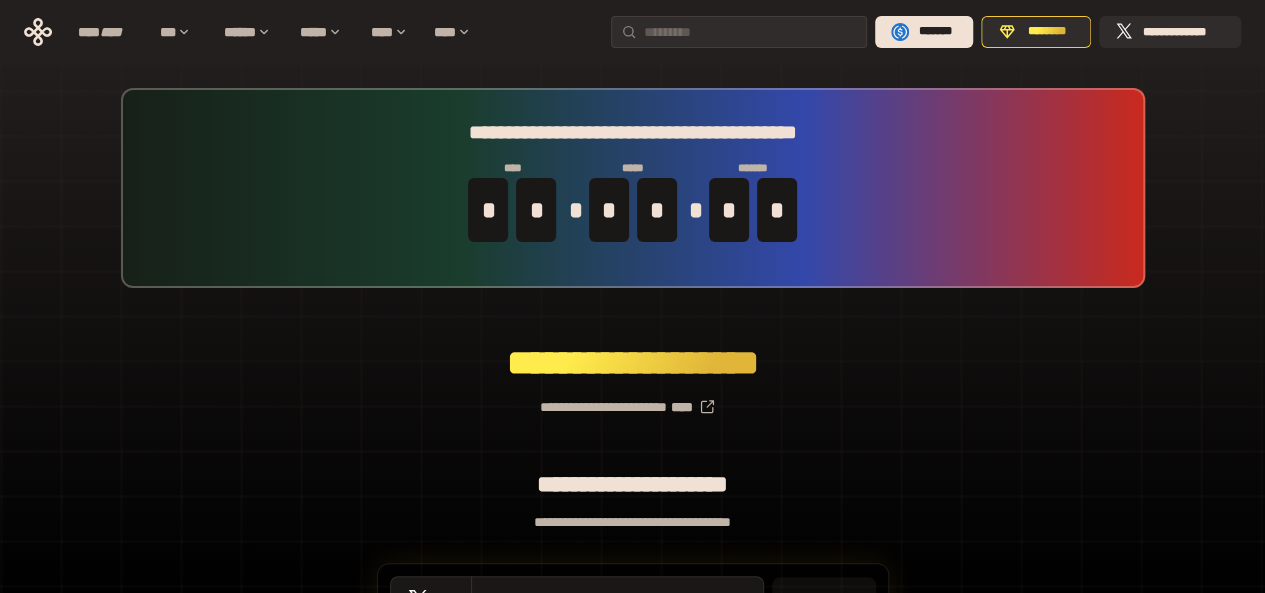 click 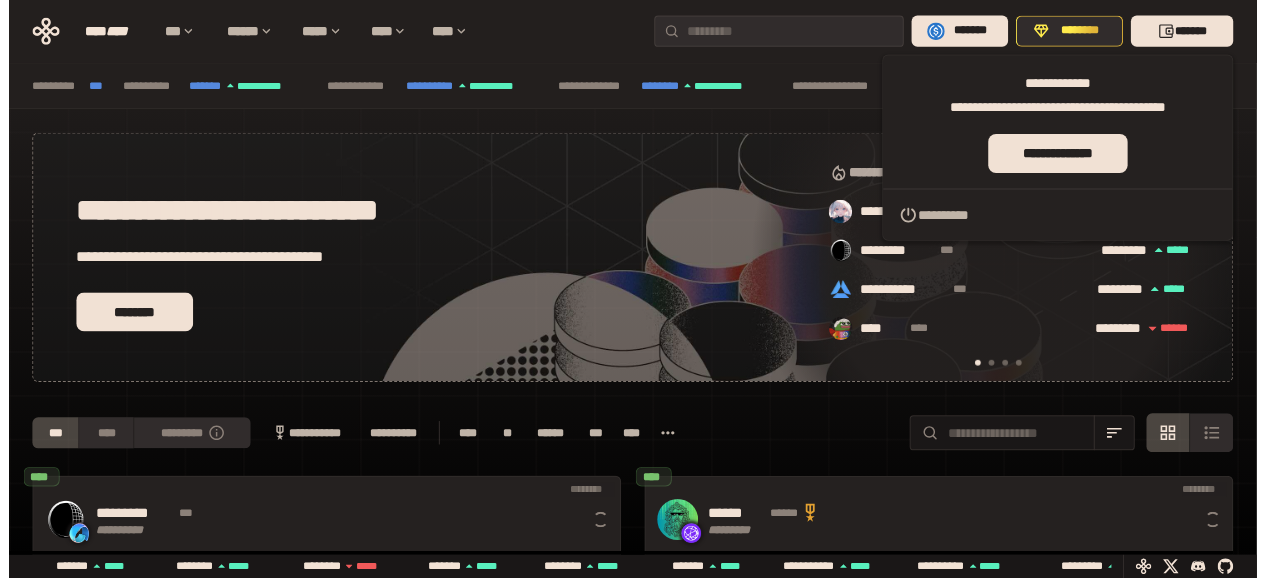 scroll, scrollTop: 0, scrollLeft: 0, axis: both 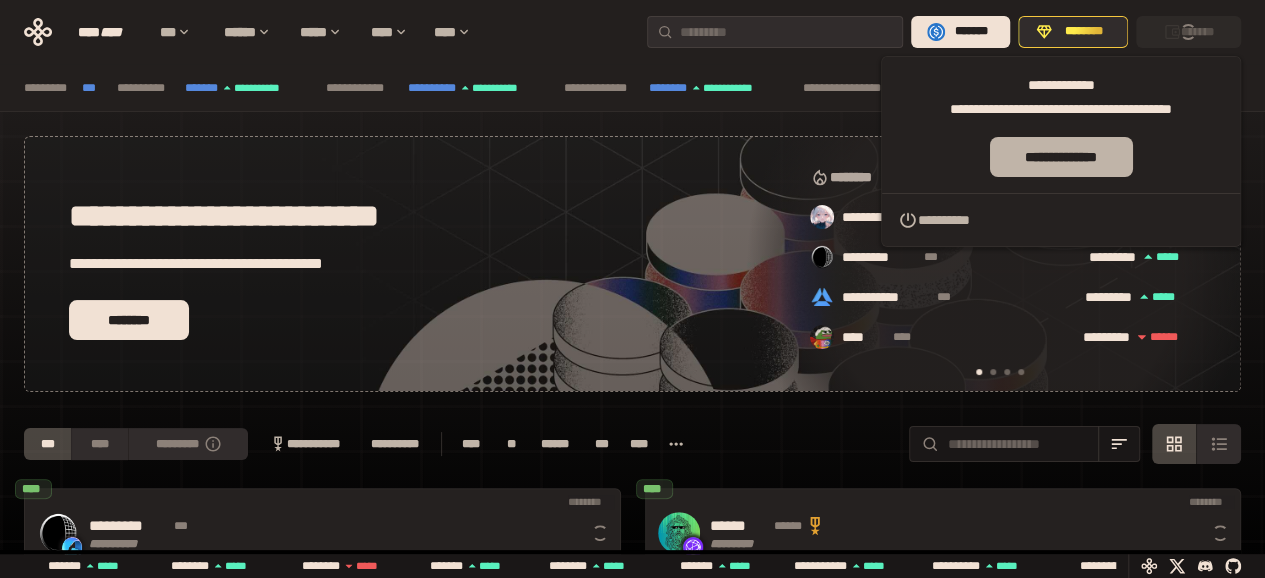 click on "********" at bounding box center [1000, 177] 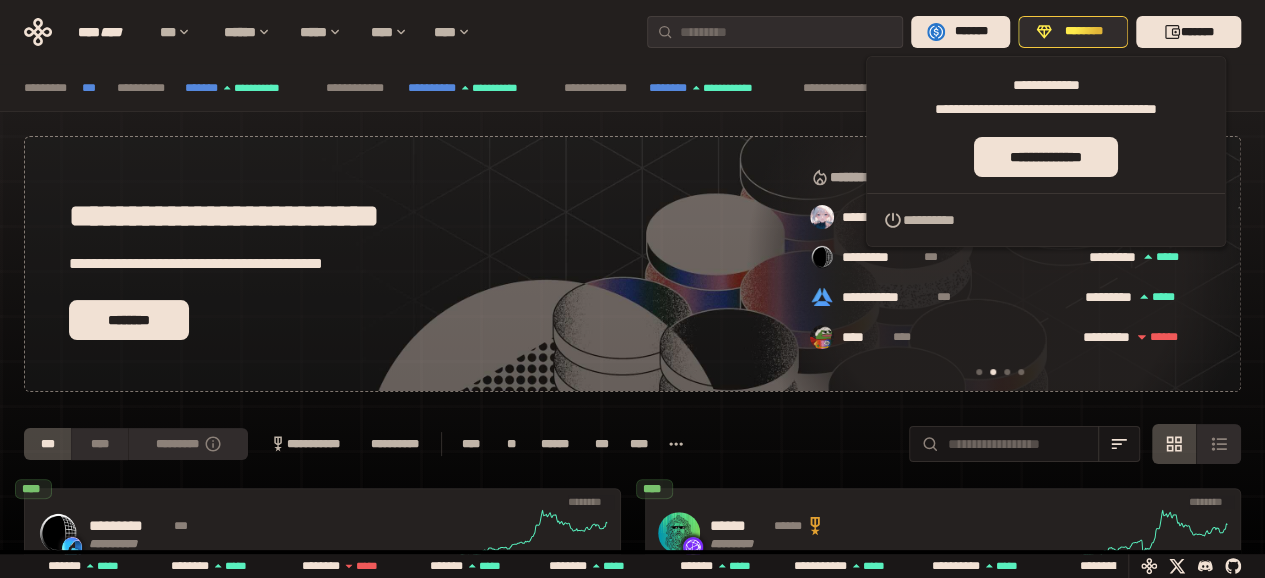 scroll, scrollTop: 0, scrollLeft: 436, axis: horizontal 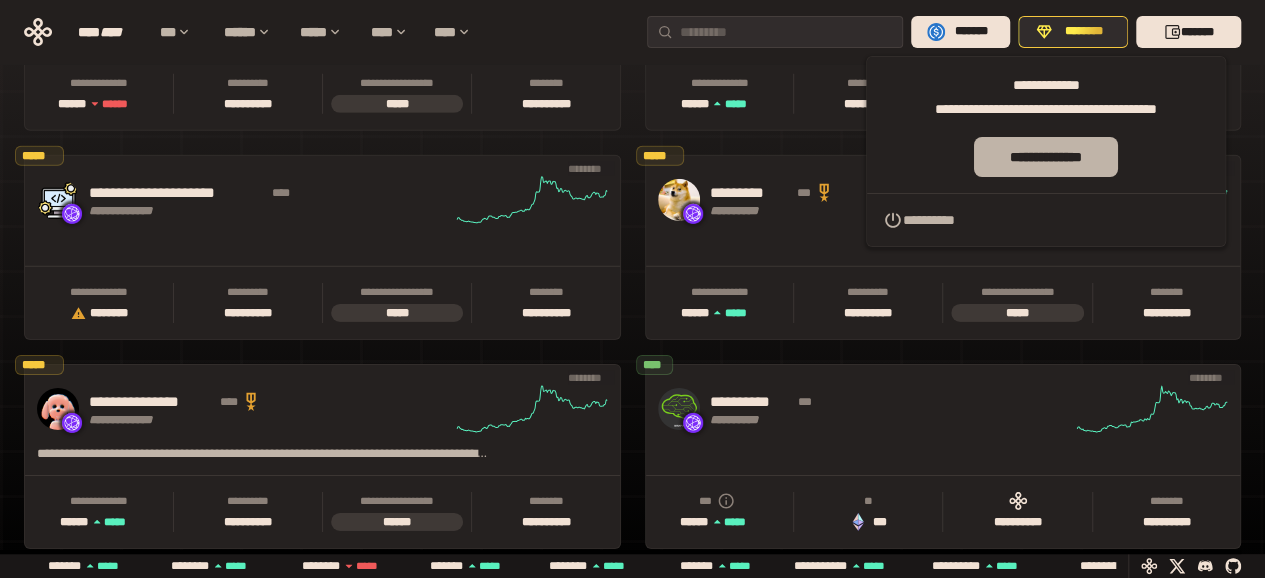 click on "**********" at bounding box center (1045, 157) 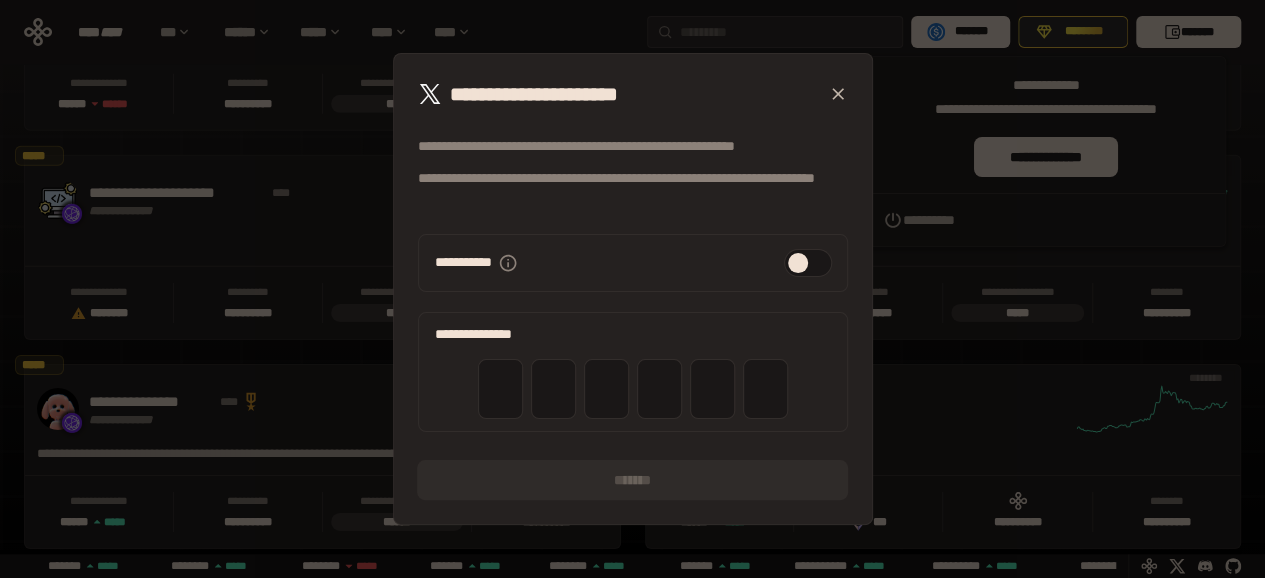scroll, scrollTop: 0, scrollLeft: 856, axis: horizontal 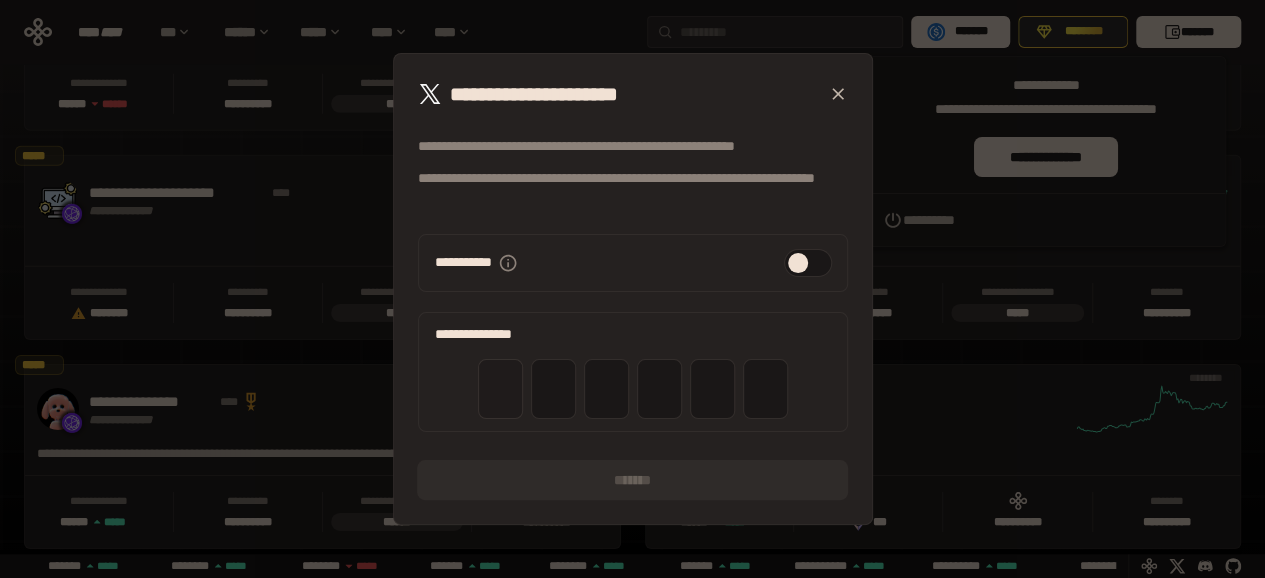 click at bounding box center (500, 389) 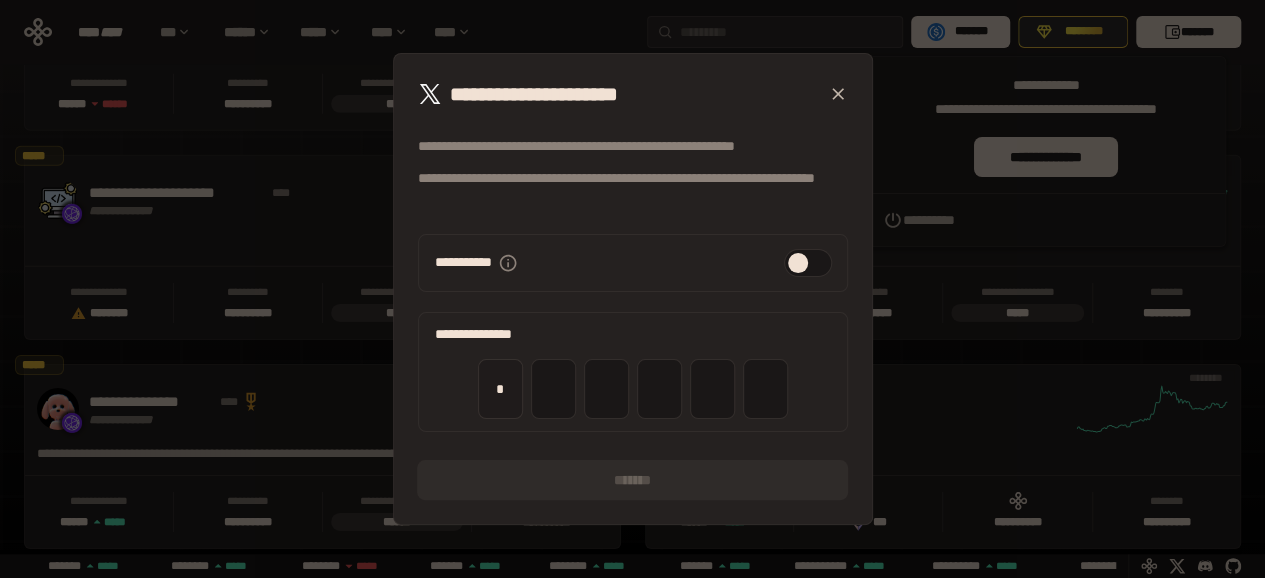 type on "*" 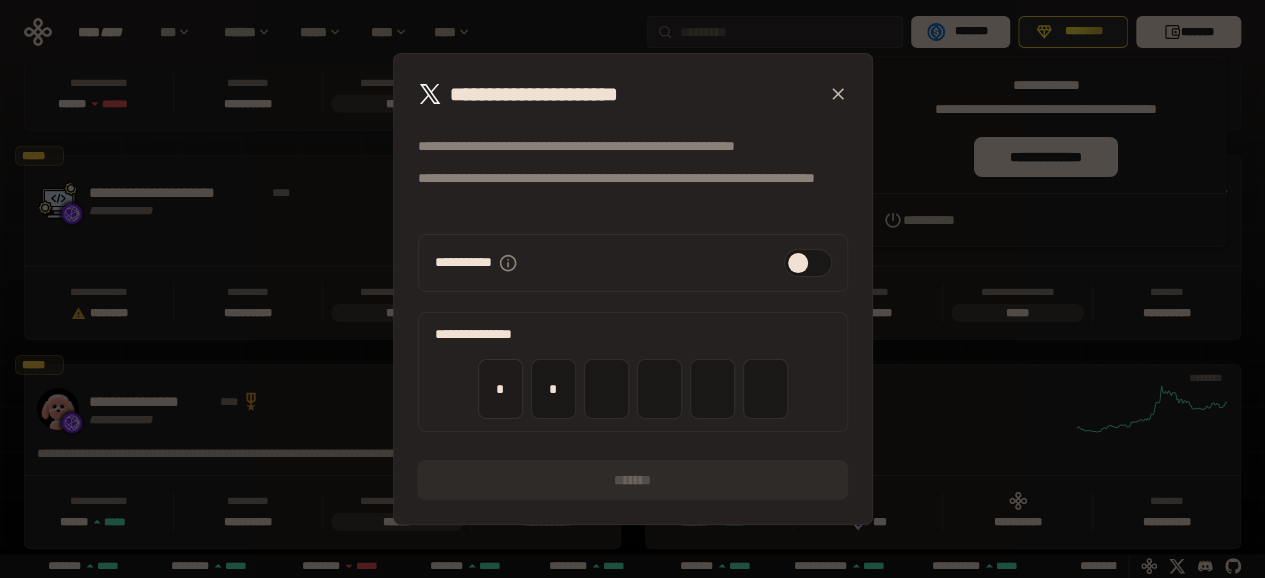 type on "*" 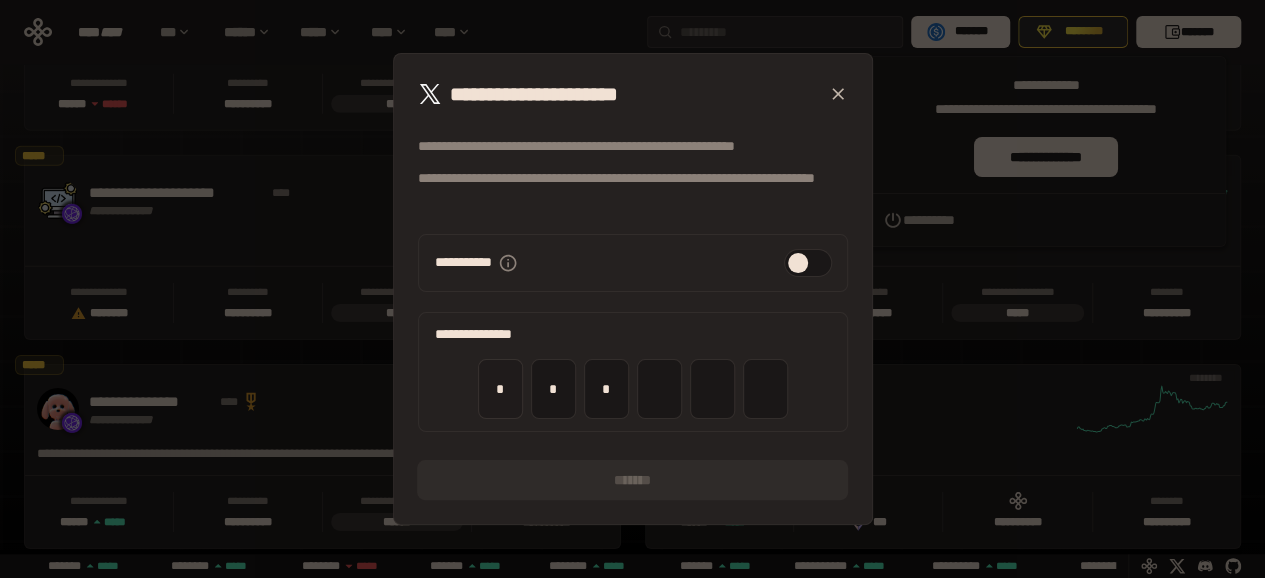 type on "*" 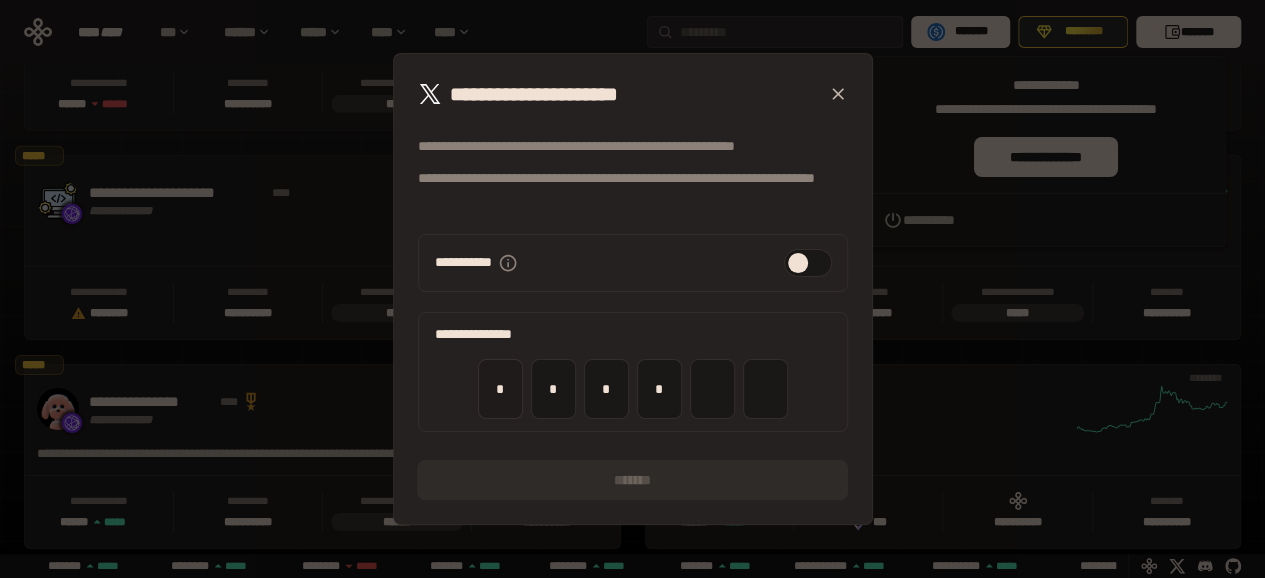 type on "*" 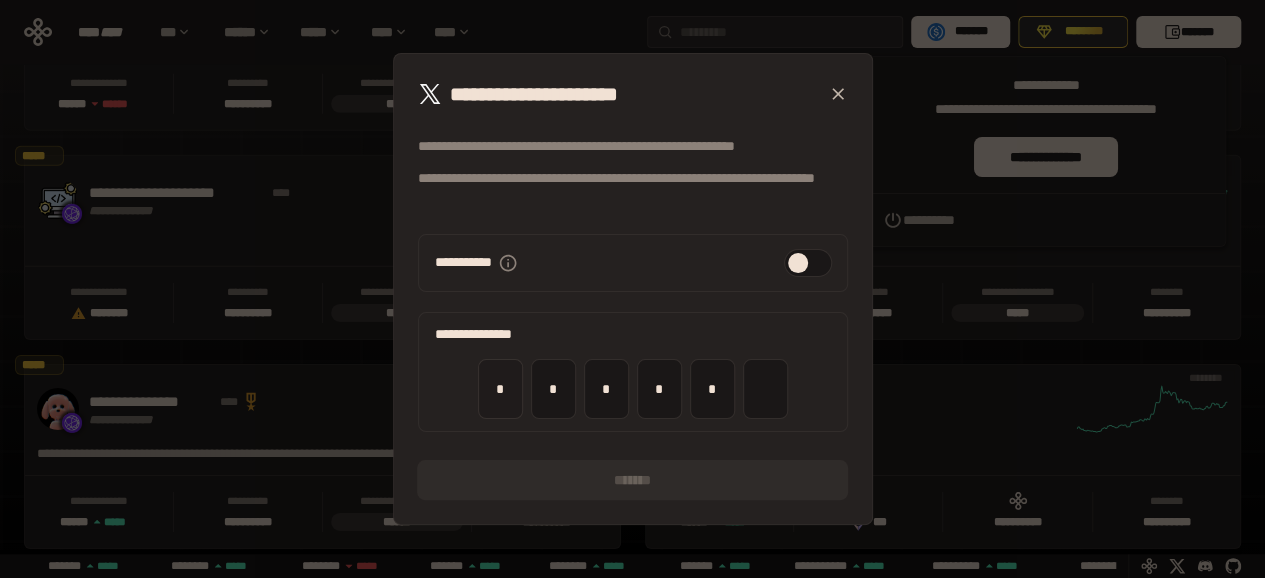 type on "*" 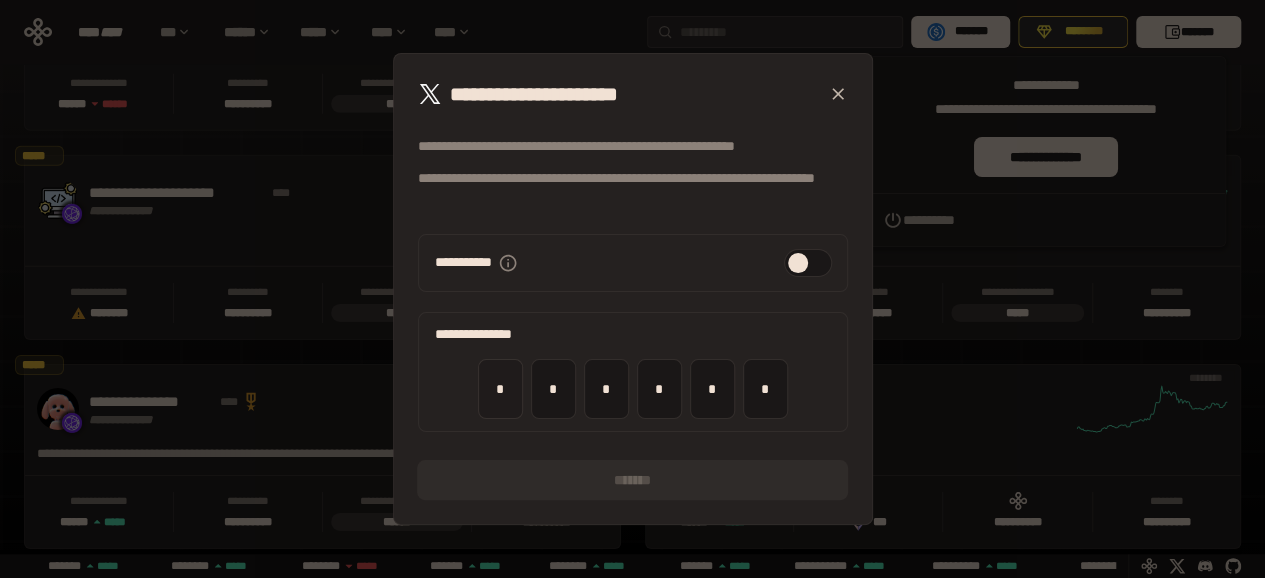 type on "*" 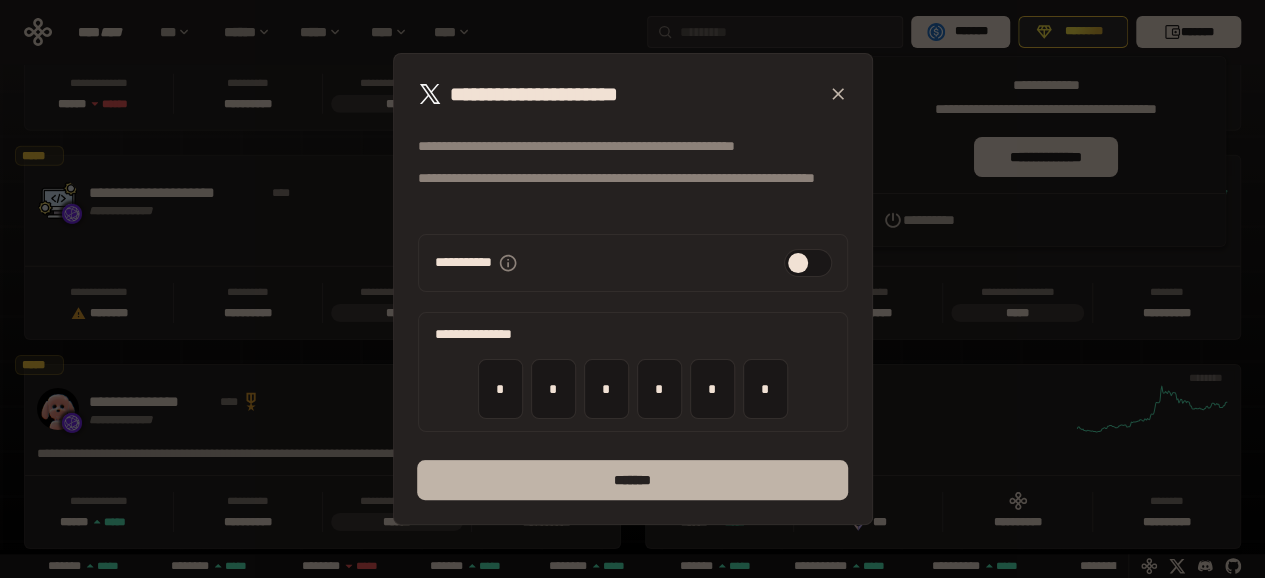 scroll, scrollTop: 0, scrollLeft: 436, axis: horizontal 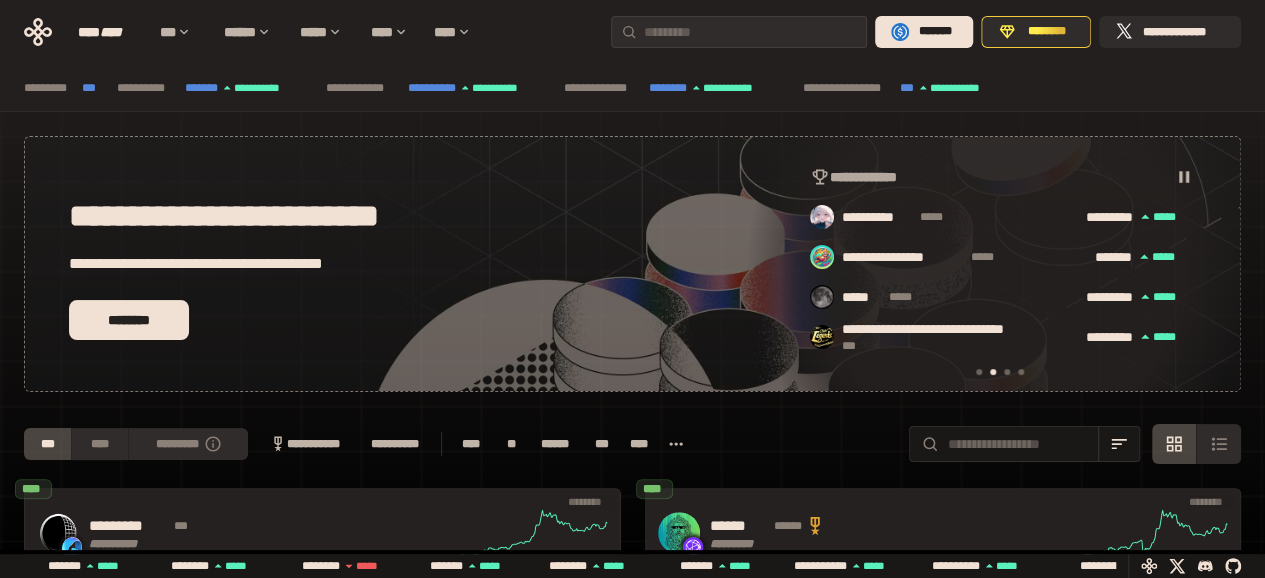 click on "**********" at bounding box center [632, 32] 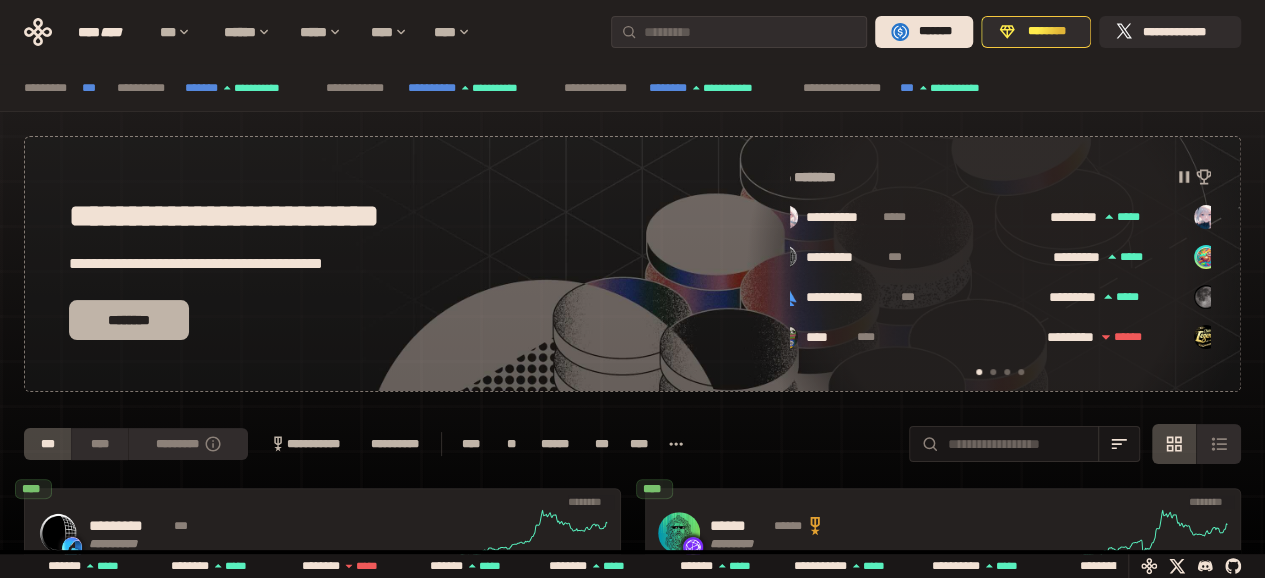scroll, scrollTop: 0, scrollLeft: 16, axis: horizontal 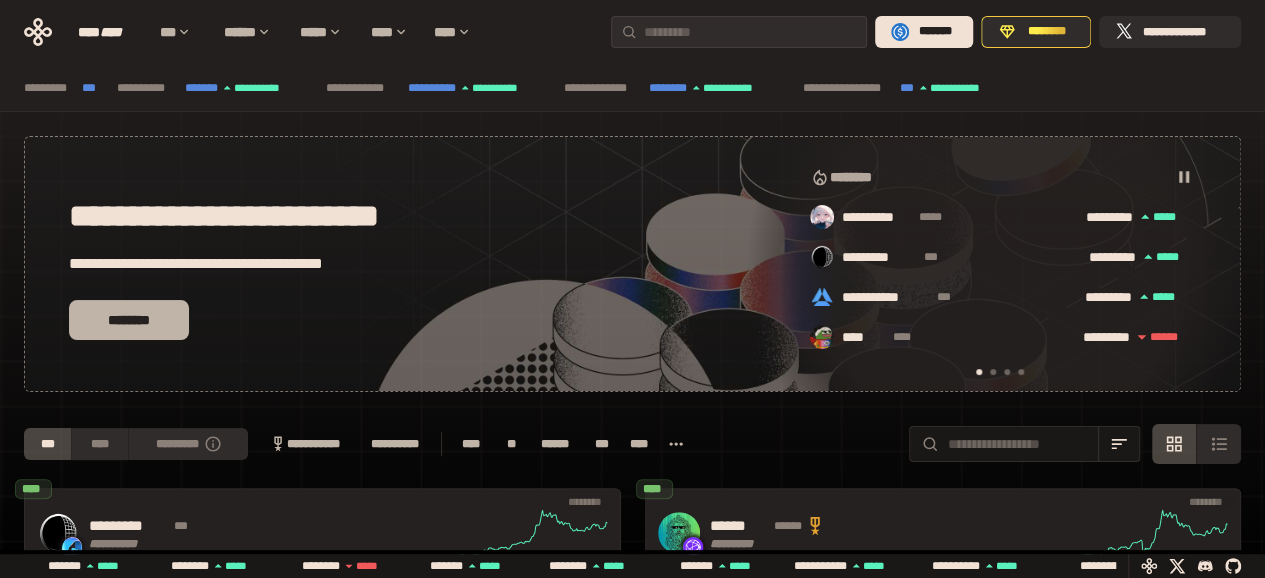 click on "********" at bounding box center [129, 320] 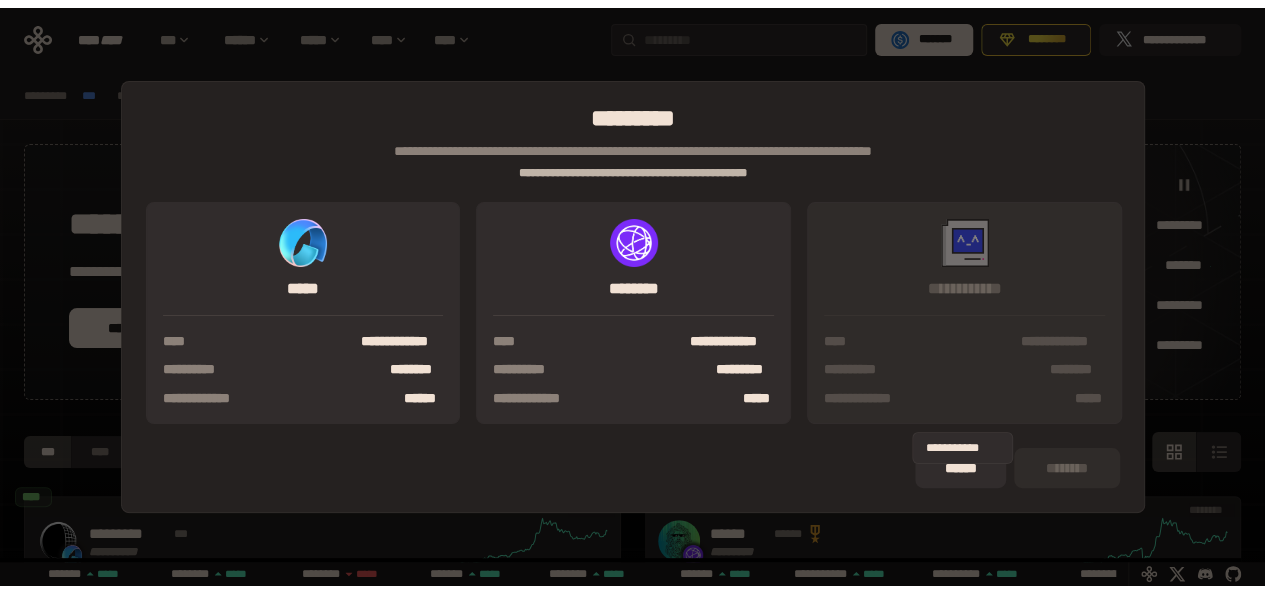 scroll, scrollTop: 0, scrollLeft: 436, axis: horizontal 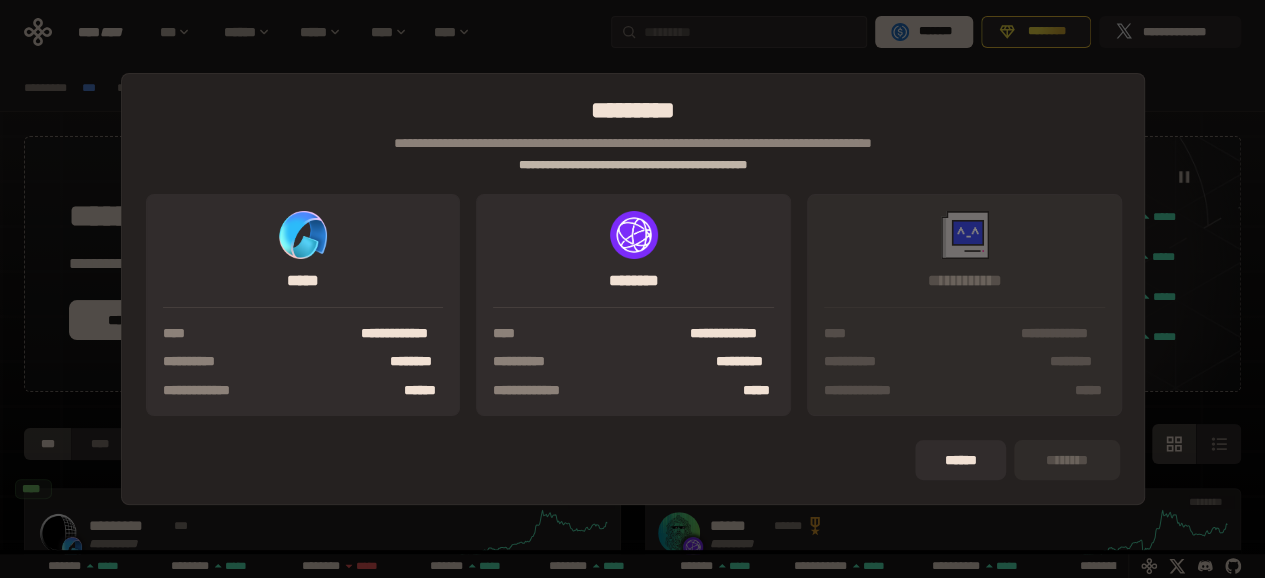 click on "****** ********" at bounding box center (633, 460) 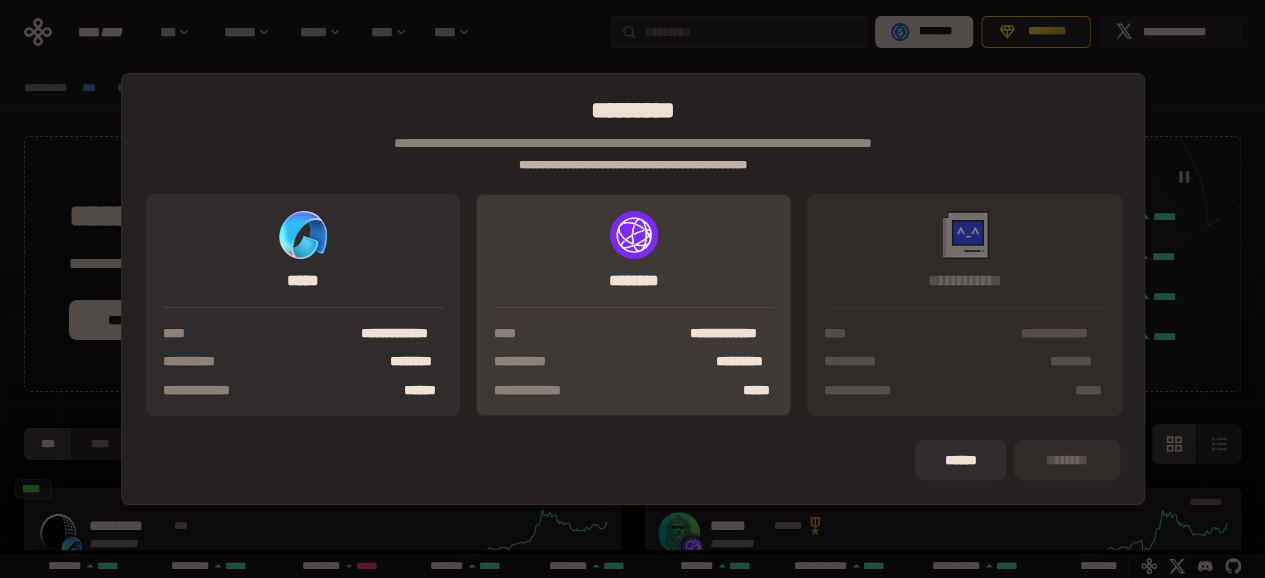 click on "**********" at bounding box center [633, 353] 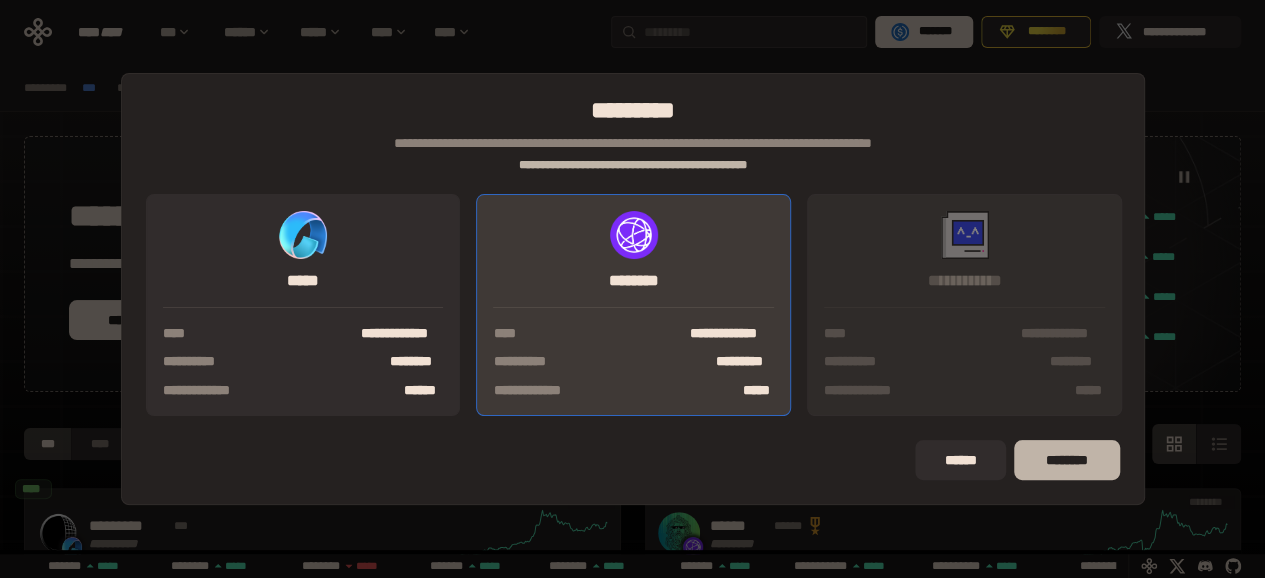 click on "********" at bounding box center (1066, 460) 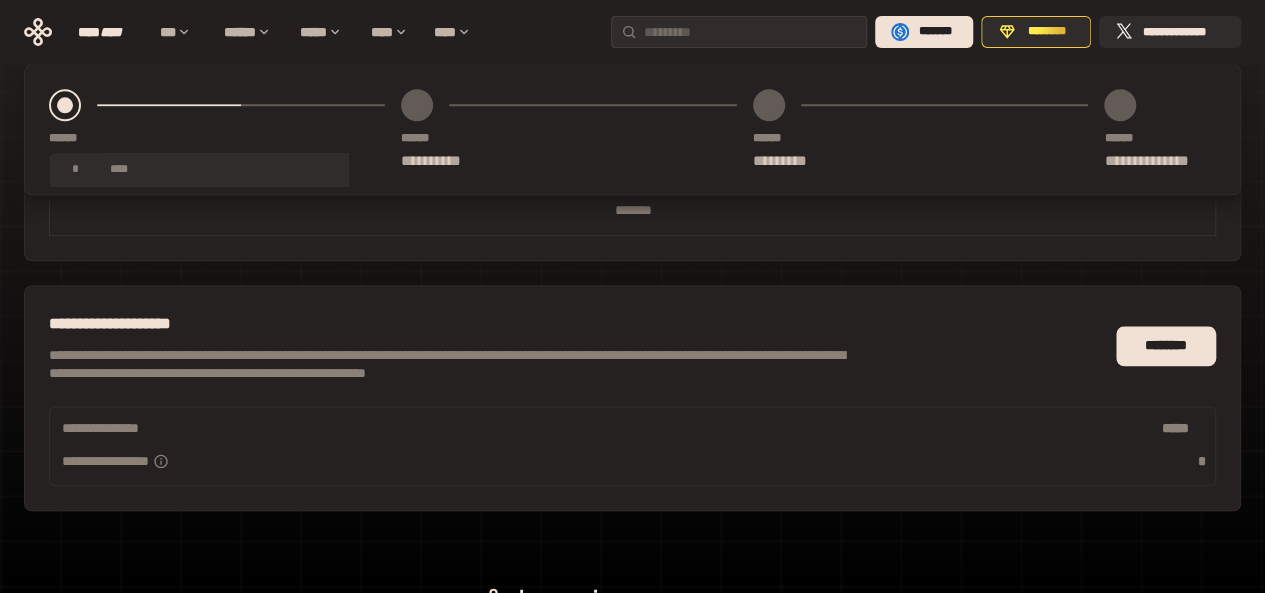 scroll, scrollTop: 1036, scrollLeft: 0, axis: vertical 